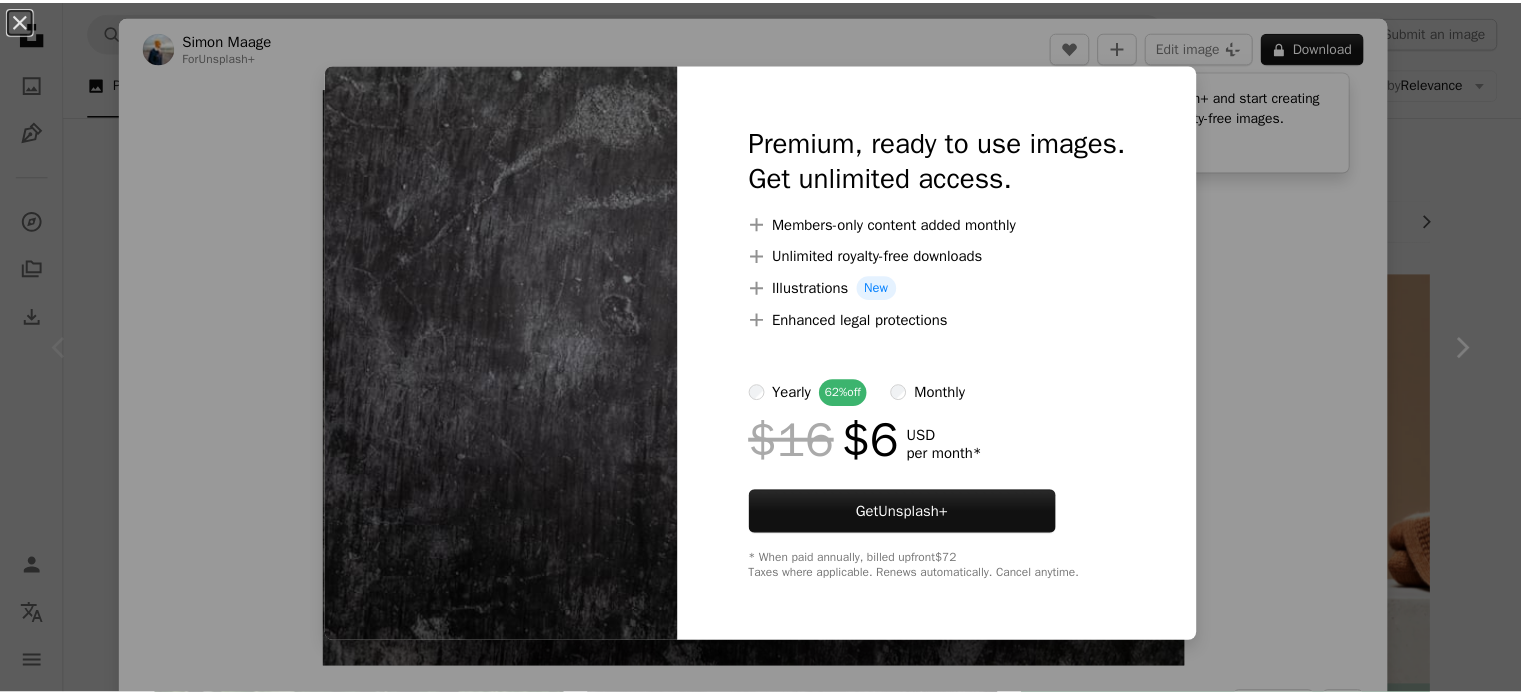 scroll, scrollTop: 0, scrollLeft: 0, axis: both 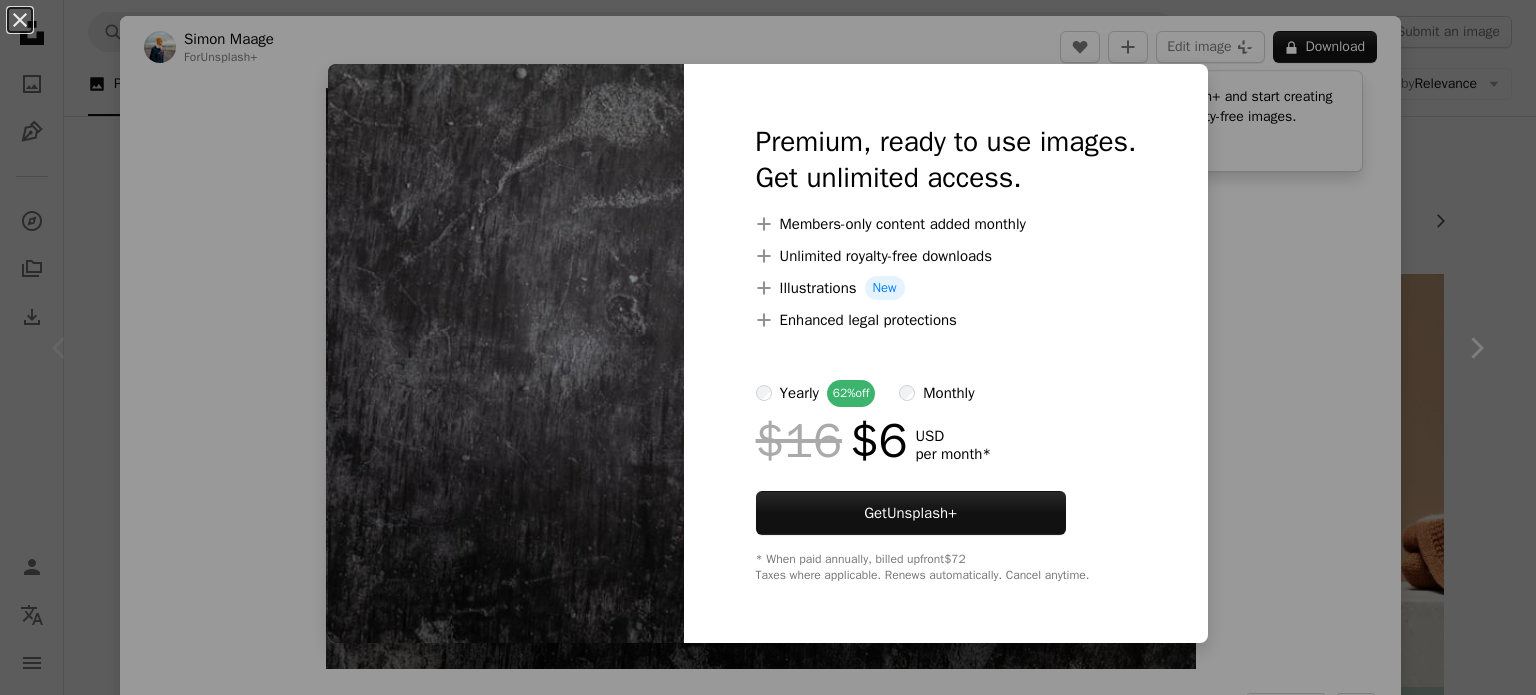 click at bounding box center (506, 353) 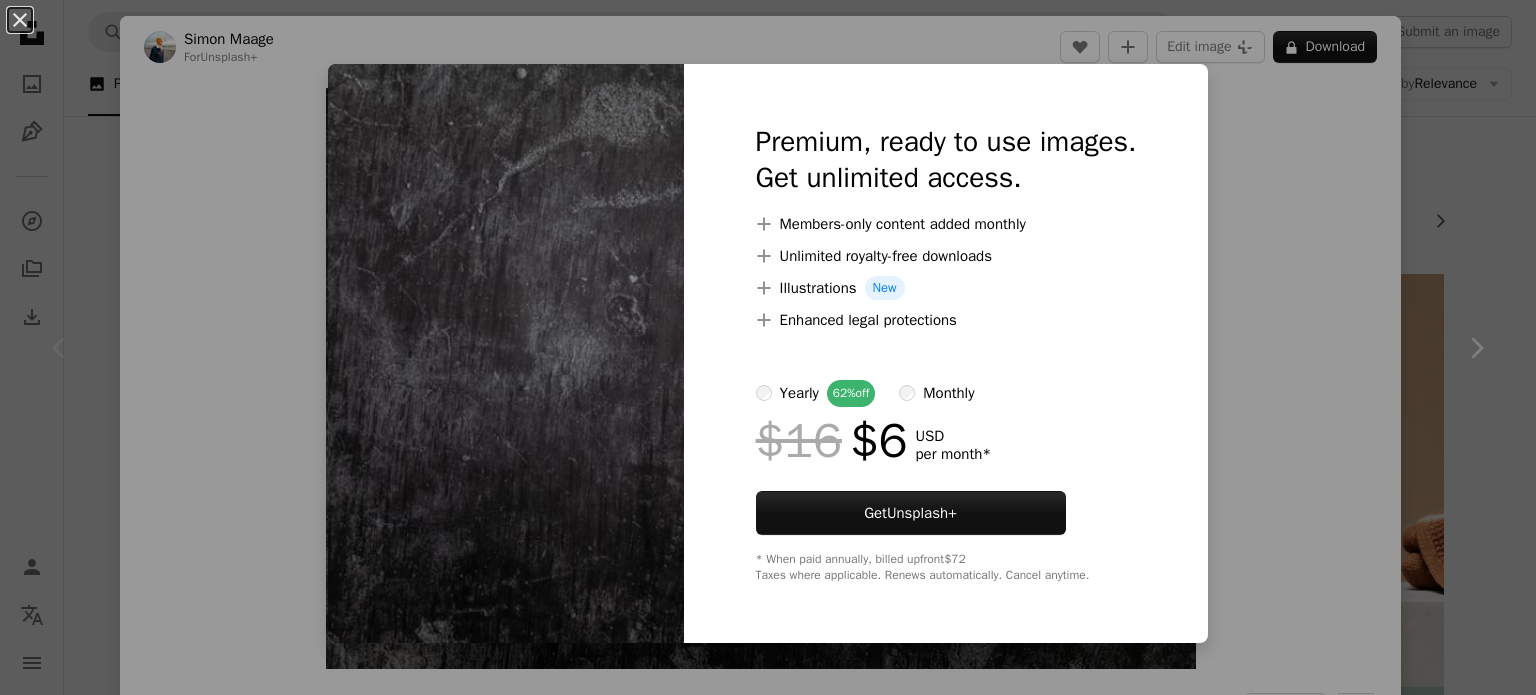 drag, startPoint x: 344, startPoint y: 43, endPoint x: 186, endPoint y: 62, distance: 159.1383 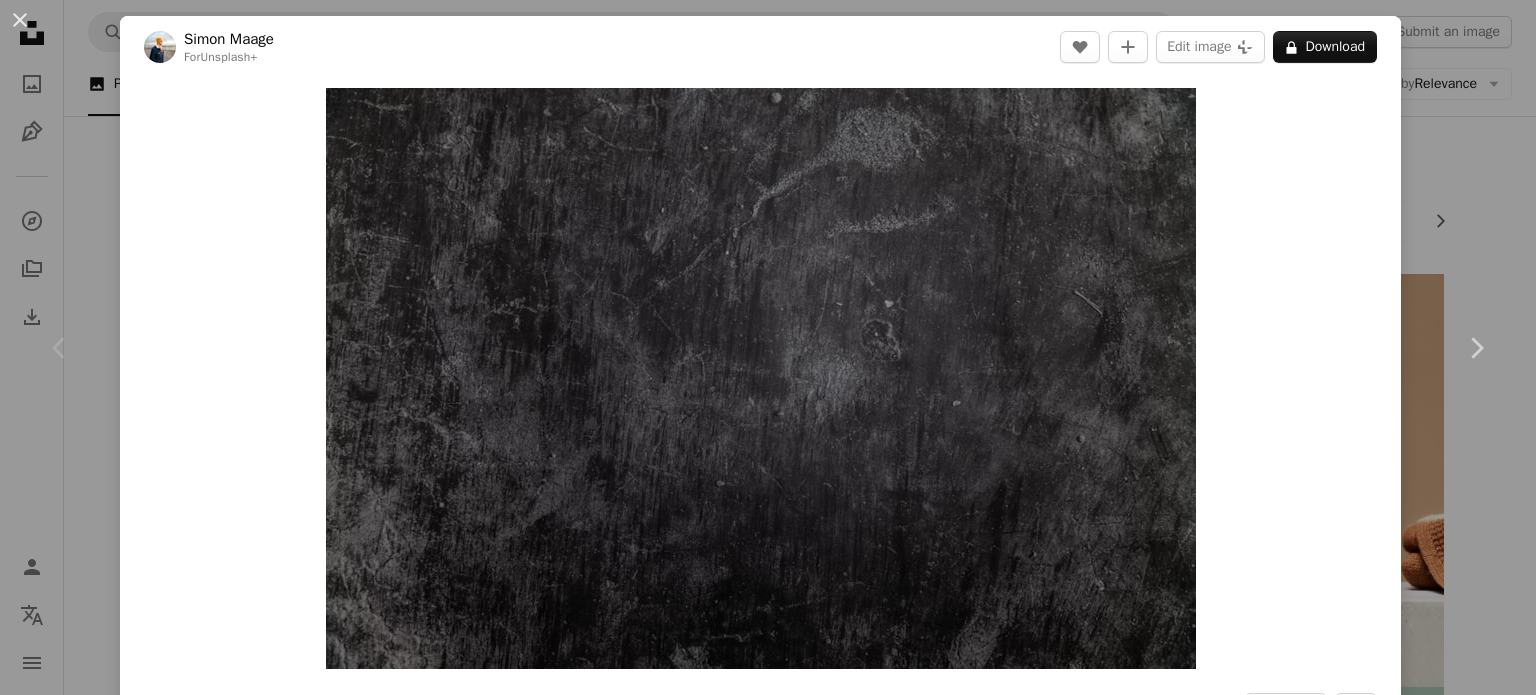 click on "An X shape" at bounding box center [20, 20] 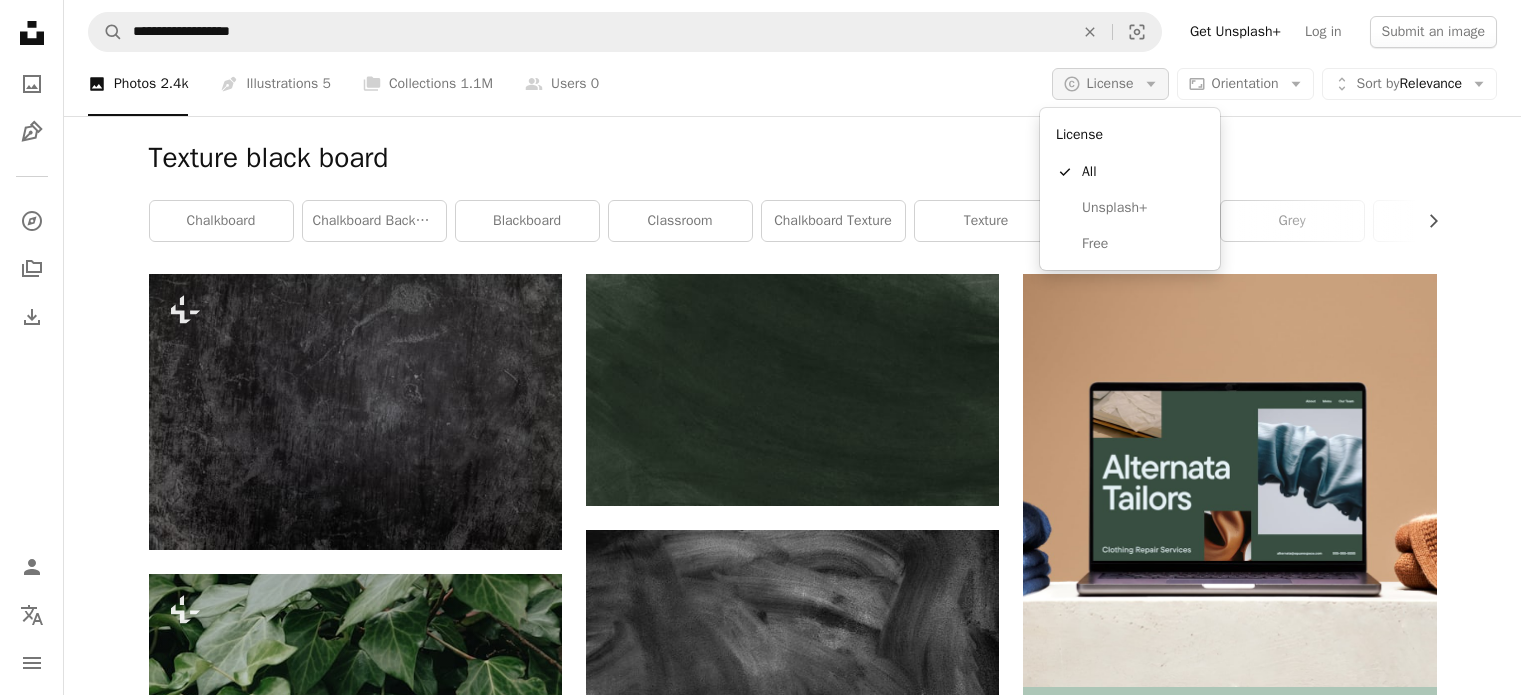 click on "License" at bounding box center [1110, 83] 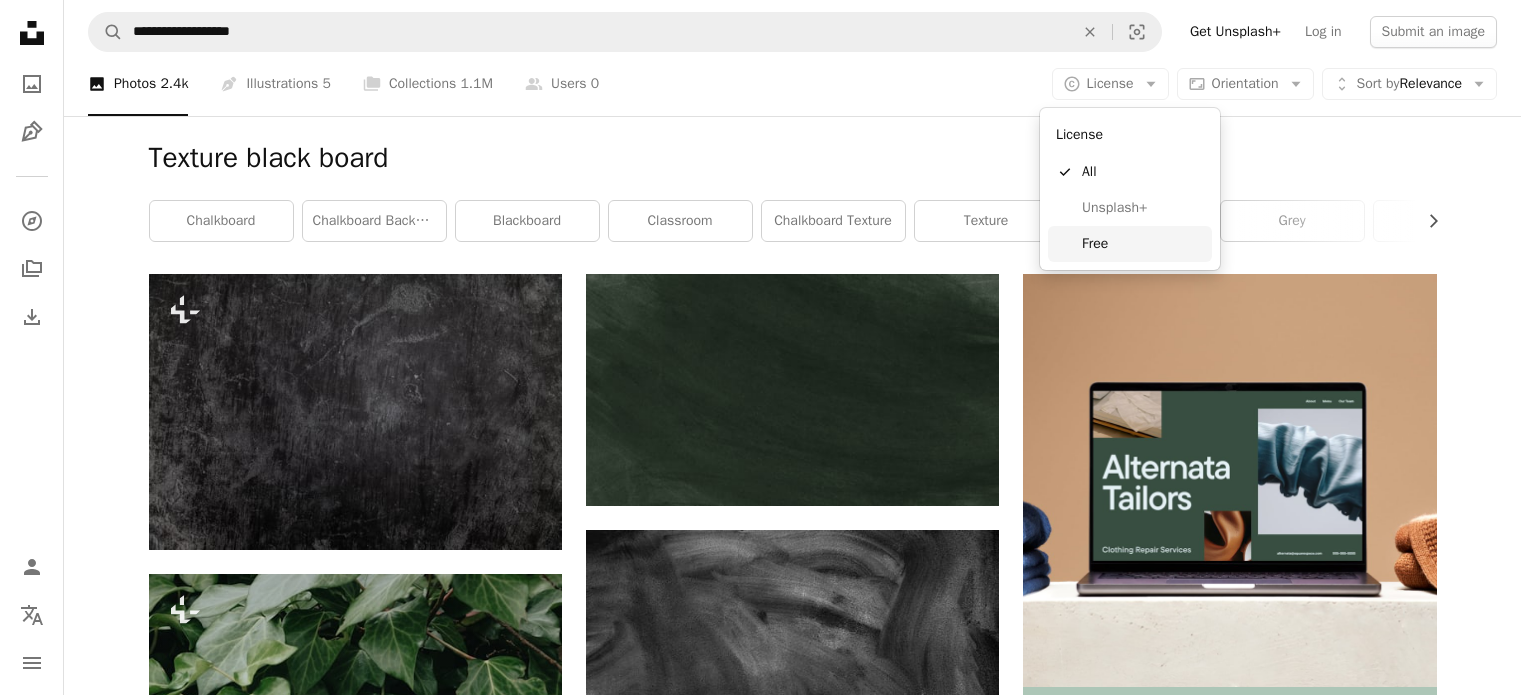 click on "Free" at bounding box center (1143, 244) 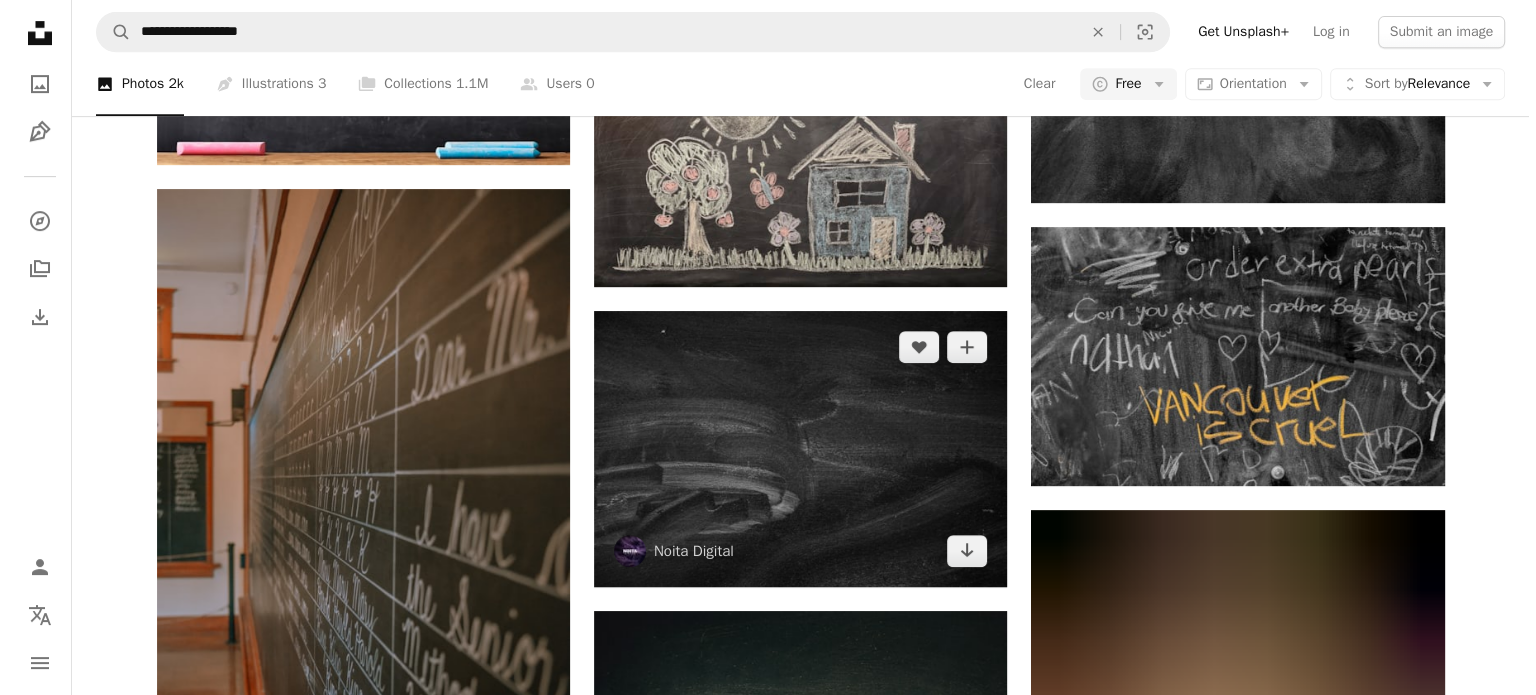 scroll, scrollTop: 866, scrollLeft: 0, axis: vertical 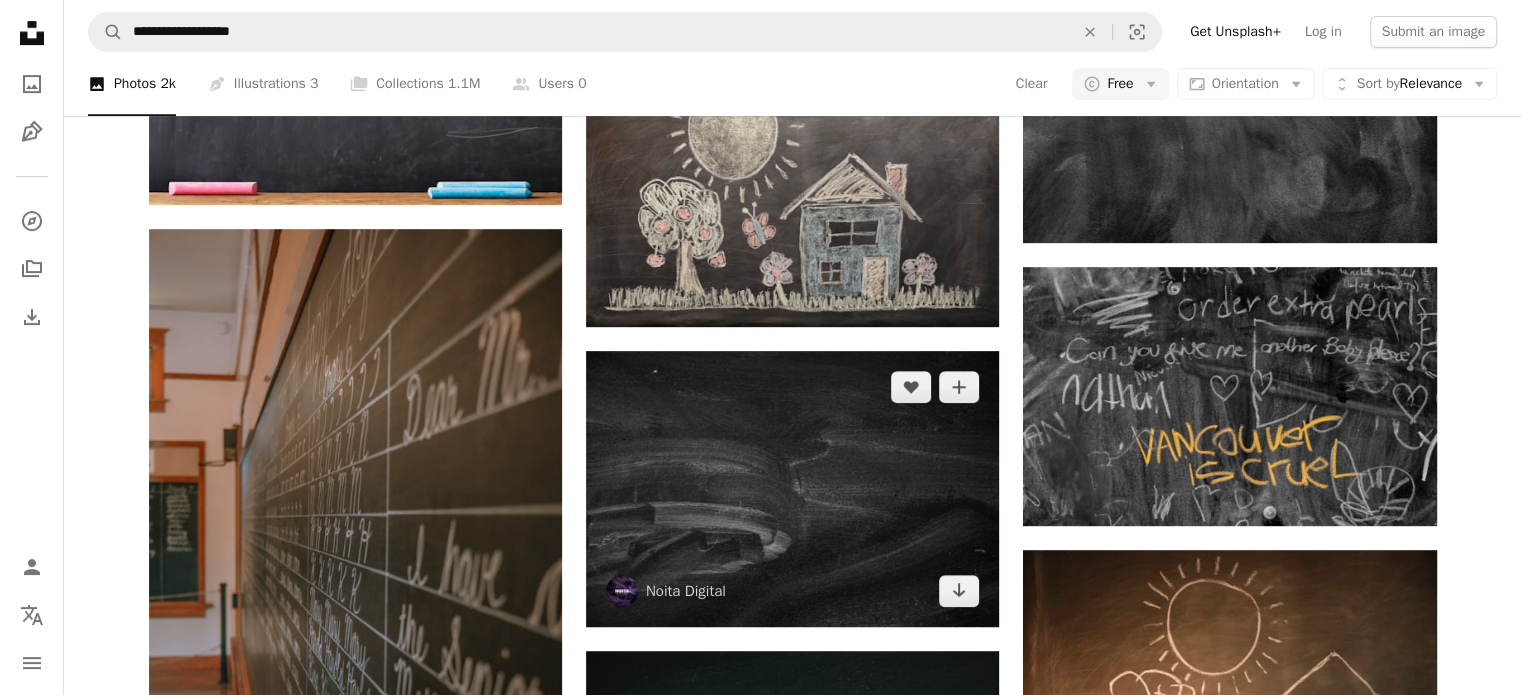 click at bounding box center [792, 488] 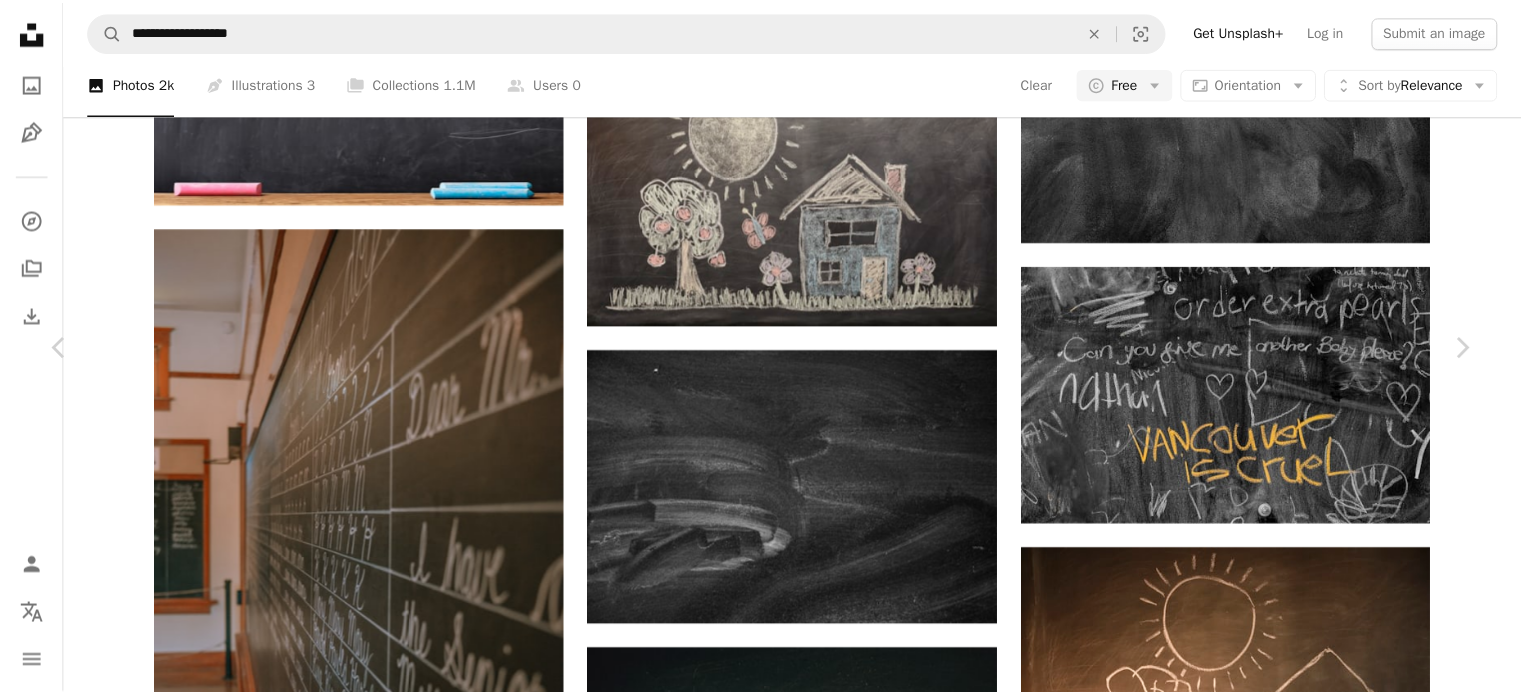 scroll, scrollTop: 0, scrollLeft: 0, axis: both 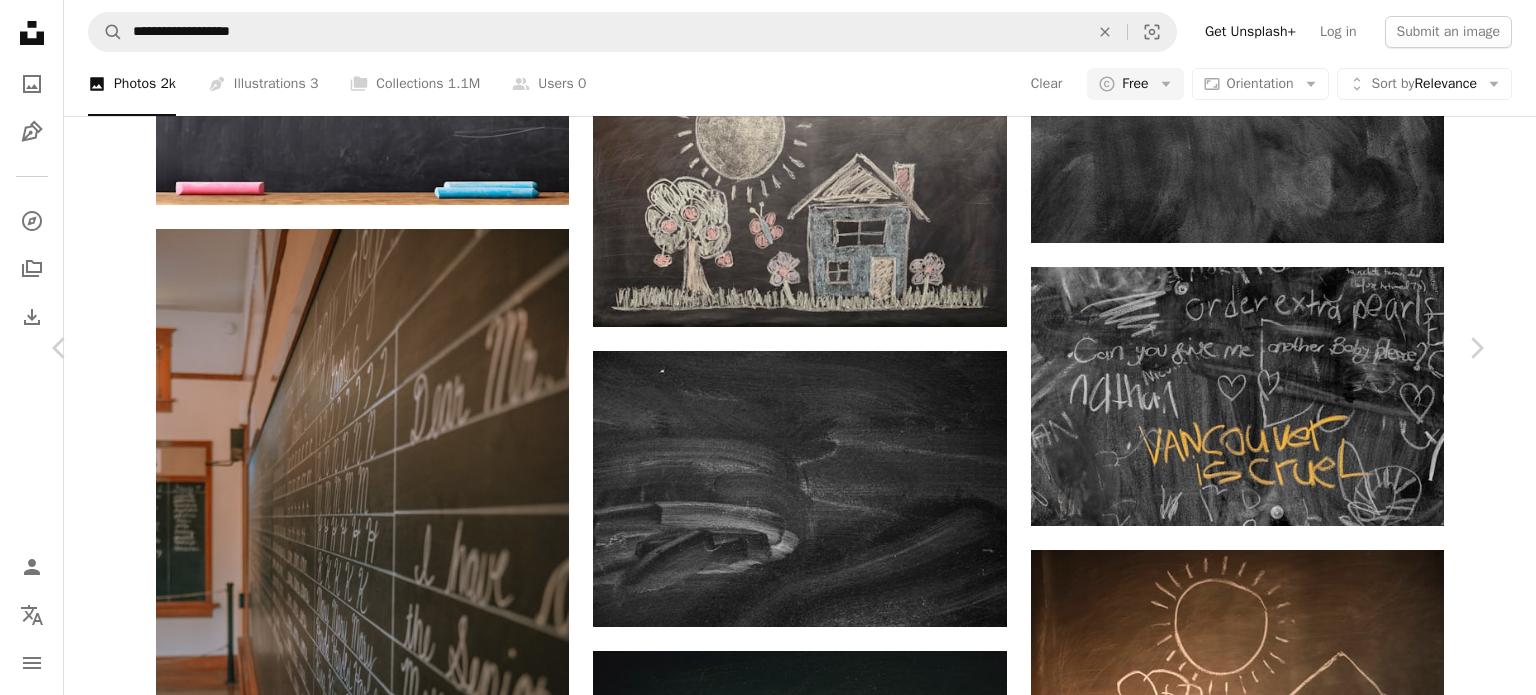 click on "Say thanks! Give a shoutout to  [FIRST] [LAST]  on social or copy the text below to attribute. A URL sharing icon (chains) Facebook icon X (formerly Twitter) icon Pinterest icon An envelope Photo by  [FIRST] [LAST]  on  Unsplash
Copy content [FIRST] [LAST] [FIRST][LAST] A heart A plus sign Edit image   Plus sign for Unsplash+ Download free Chevron down Zoom in Views 1,674,352 Downloads 34,408 A forward-right arrow Share Info icon Info More Actions Calendar outlined Published on  February 25, 2021 Safety Free to use under the  Unsplash License abstract texture dark school pattern light wall dark background interior white stone memory chalkboard surface chalkboard background slate sponge chalk chalk board washed Free stock photos Browse premium related images on iStock  |  Save 20% with code UNSPLASH20 View more on iStock  ↗ Related images A heart A plus sign [FIRST] [LAST] Available for hire A checkmark inside of a circle Arrow pointing down A heart A plus sign [FIRST] [LAST] Arrow pointing down A heart A plus sign [FIRST] [LAST] Arrow pointing down A heart A plus sign [FIRST] Arrow pointing down Plus sign for Unsplash+ A heart A plus sign [FIRST] [LAST] For  Unsplash+ A lock   Download A heart A heart" at bounding box center [768, 4055] 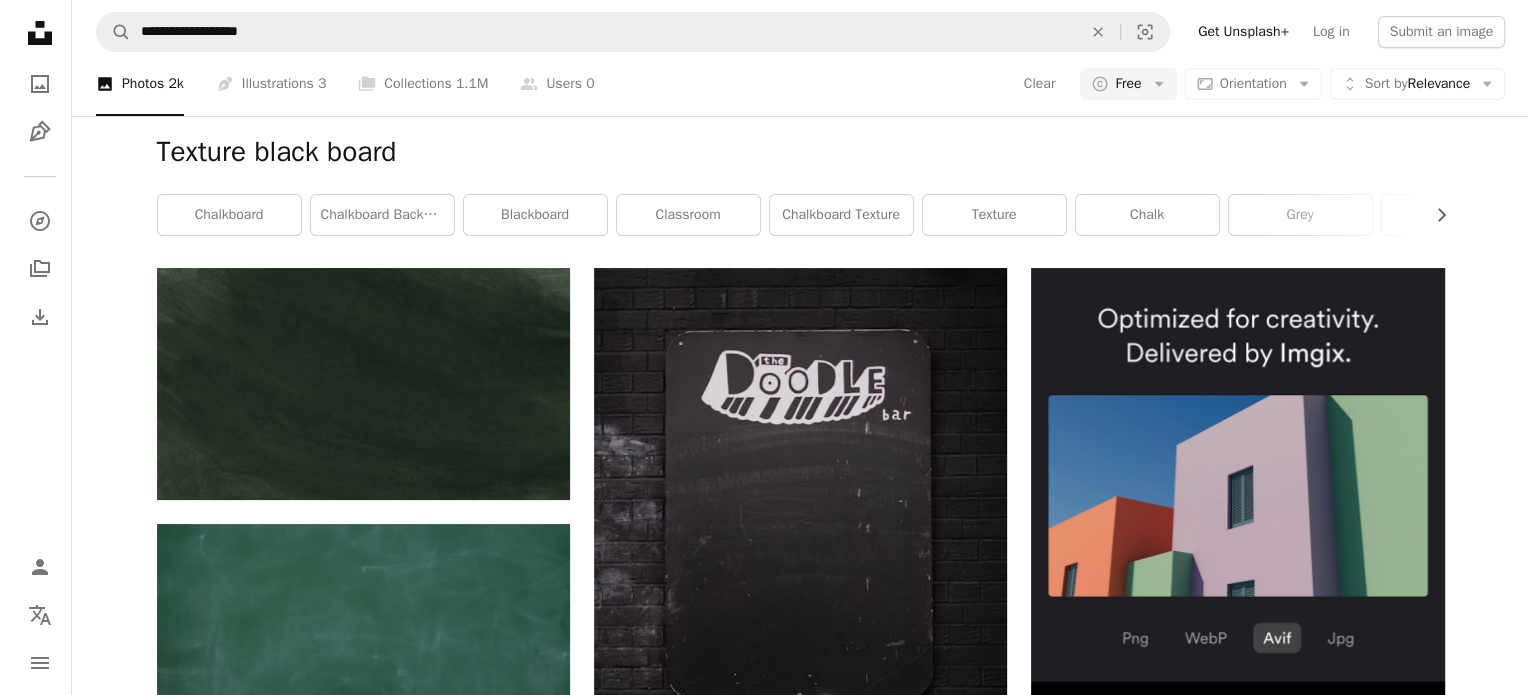 scroll, scrollTop: 0, scrollLeft: 0, axis: both 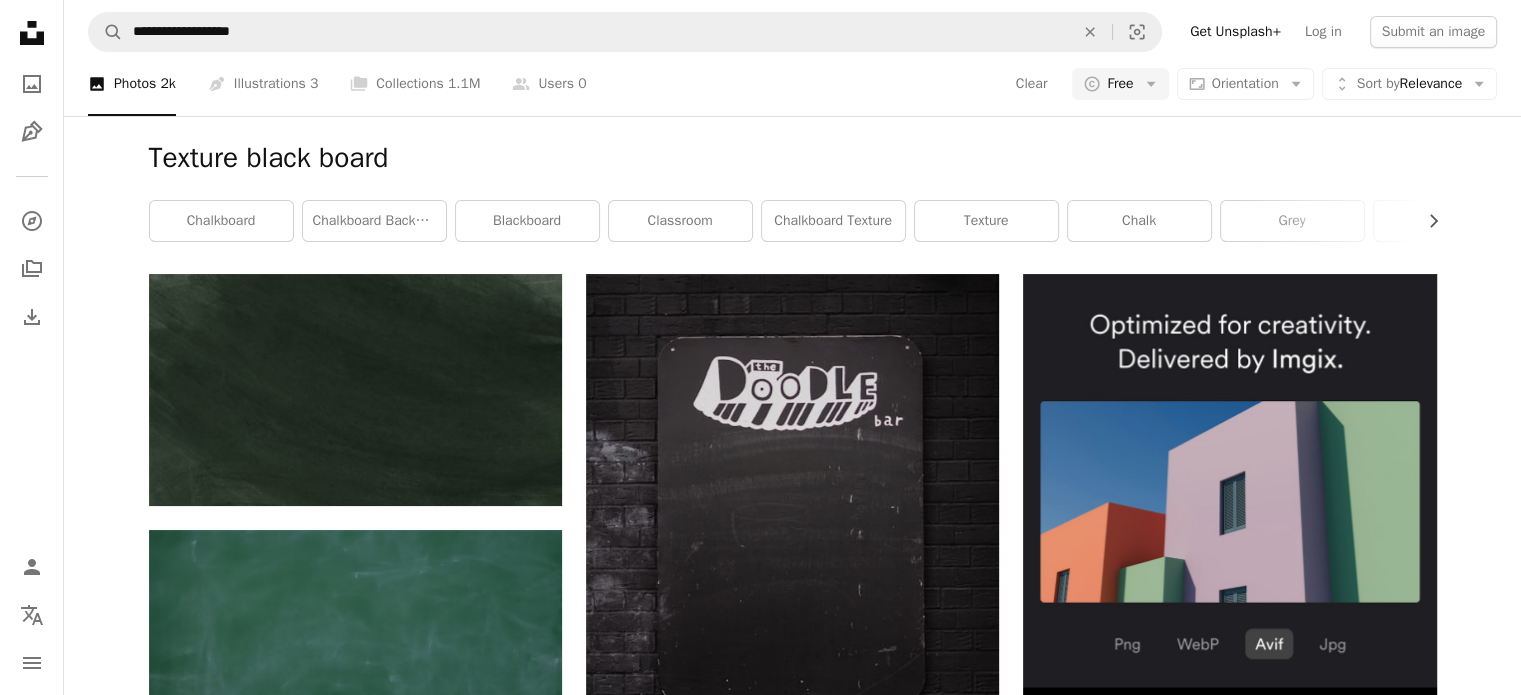 click at bounding box center (1229, 971) 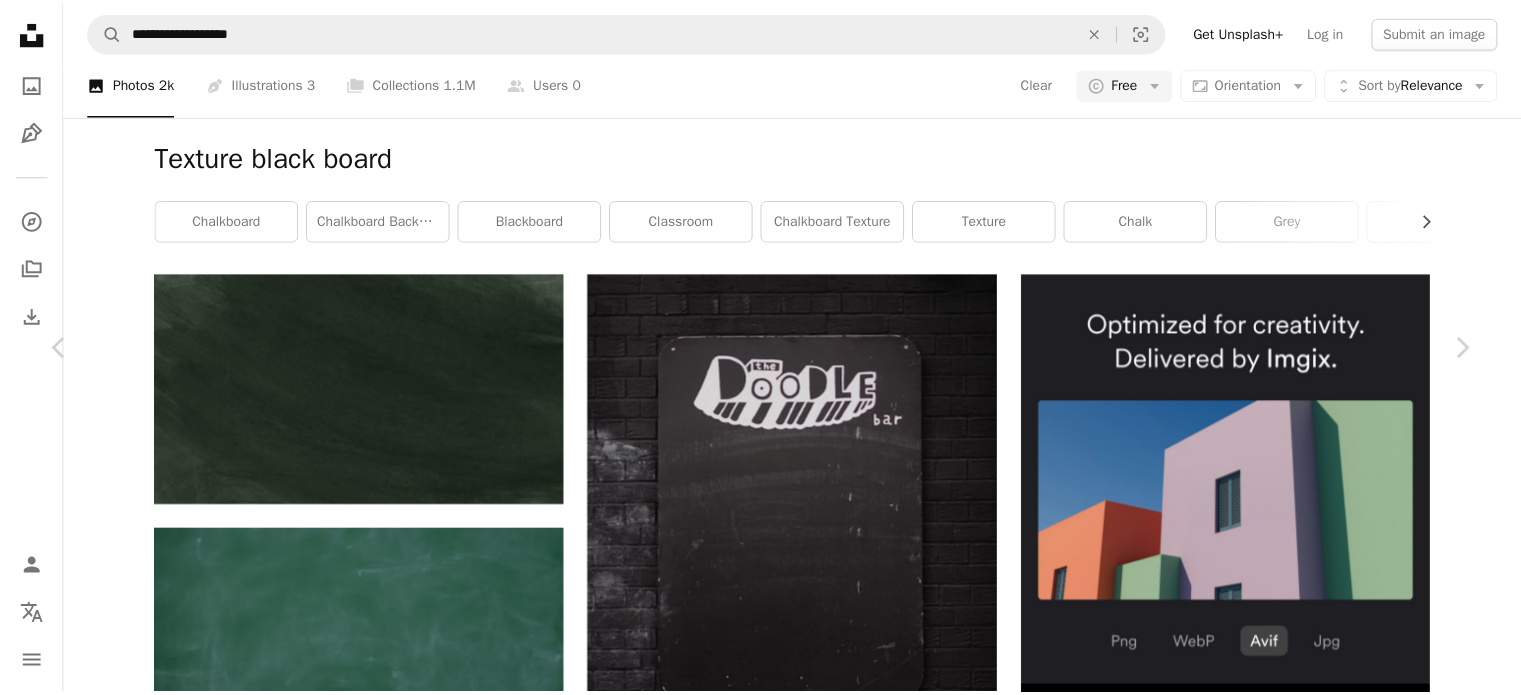 scroll, scrollTop: 0, scrollLeft: 0, axis: both 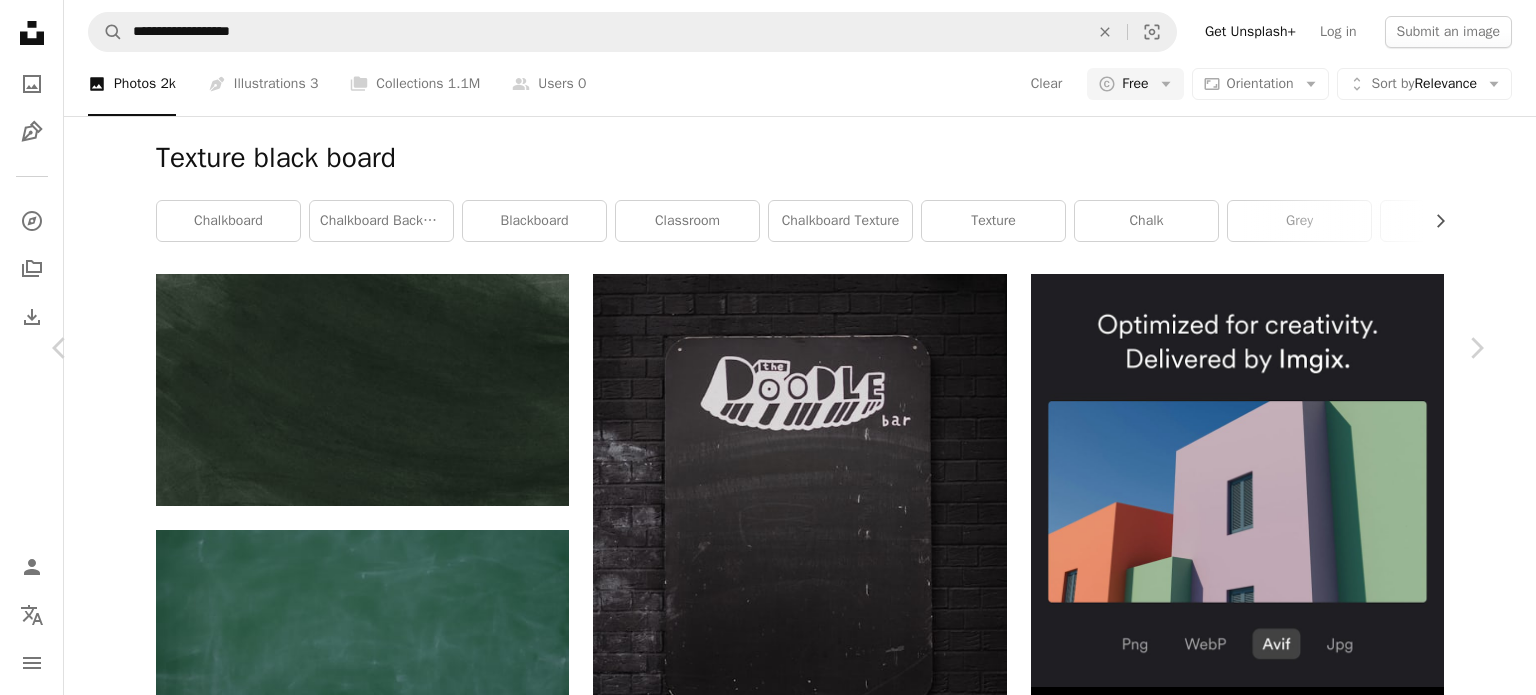 click on "Chevron down" 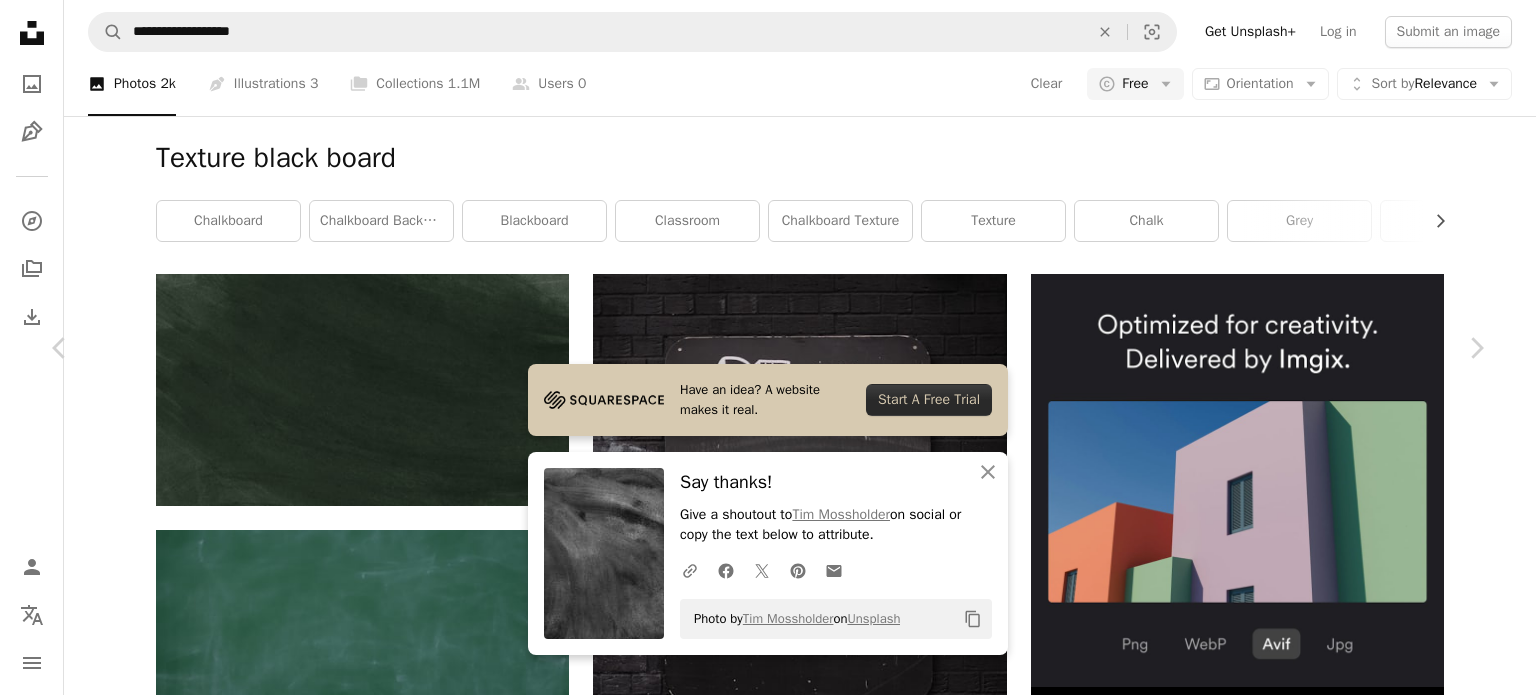 click on "An X shape" at bounding box center (20, 20) 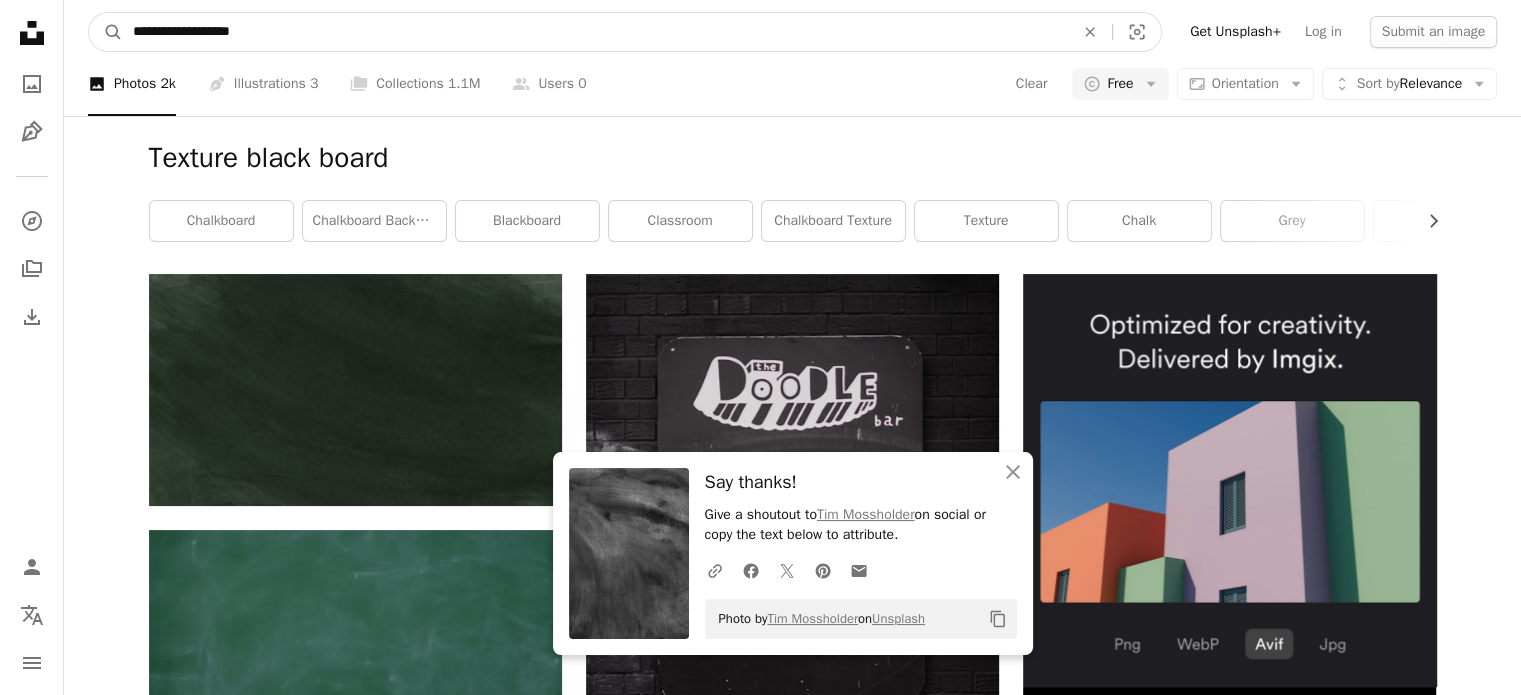 drag, startPoint x: 260, startPoint y: 32, endPoint x: 7, endPoint y: 35, distance: 253.01779 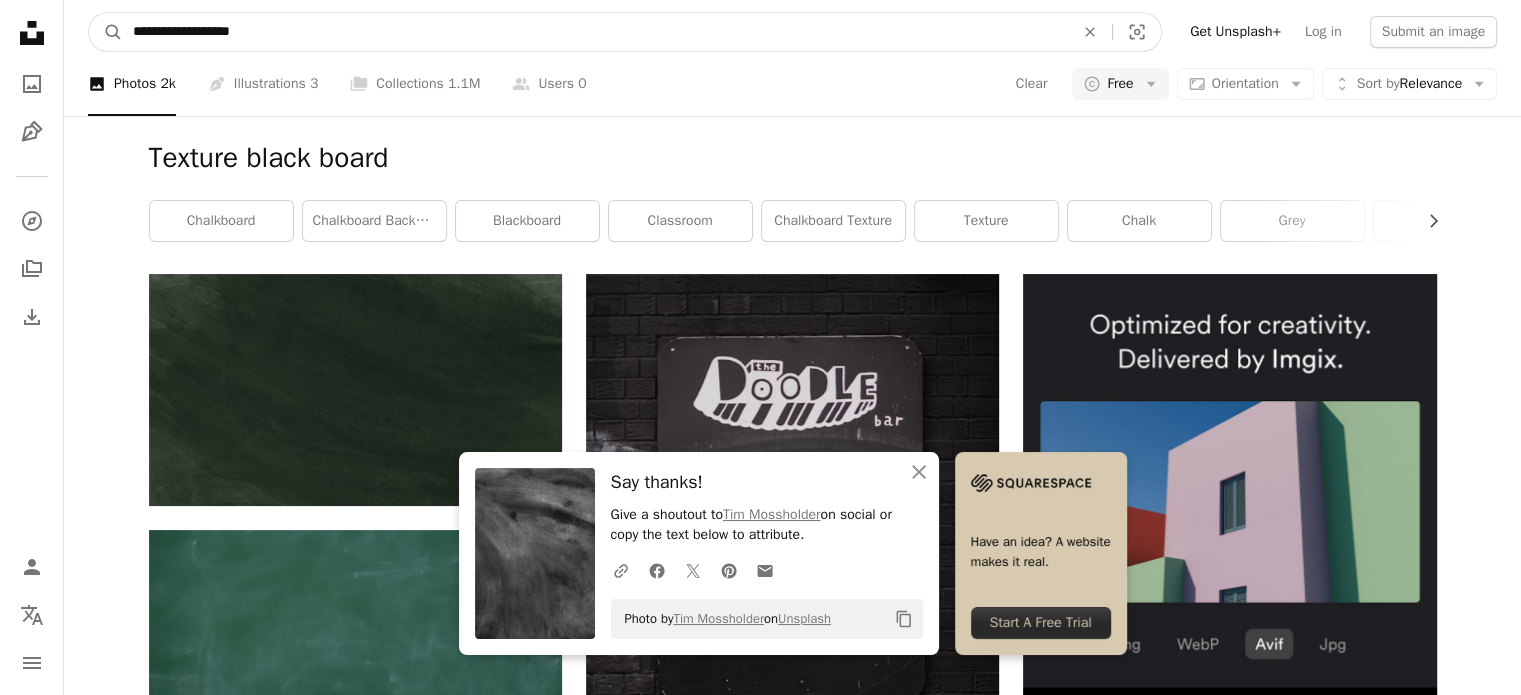 click on "**********" at bounding box center (595, 32) 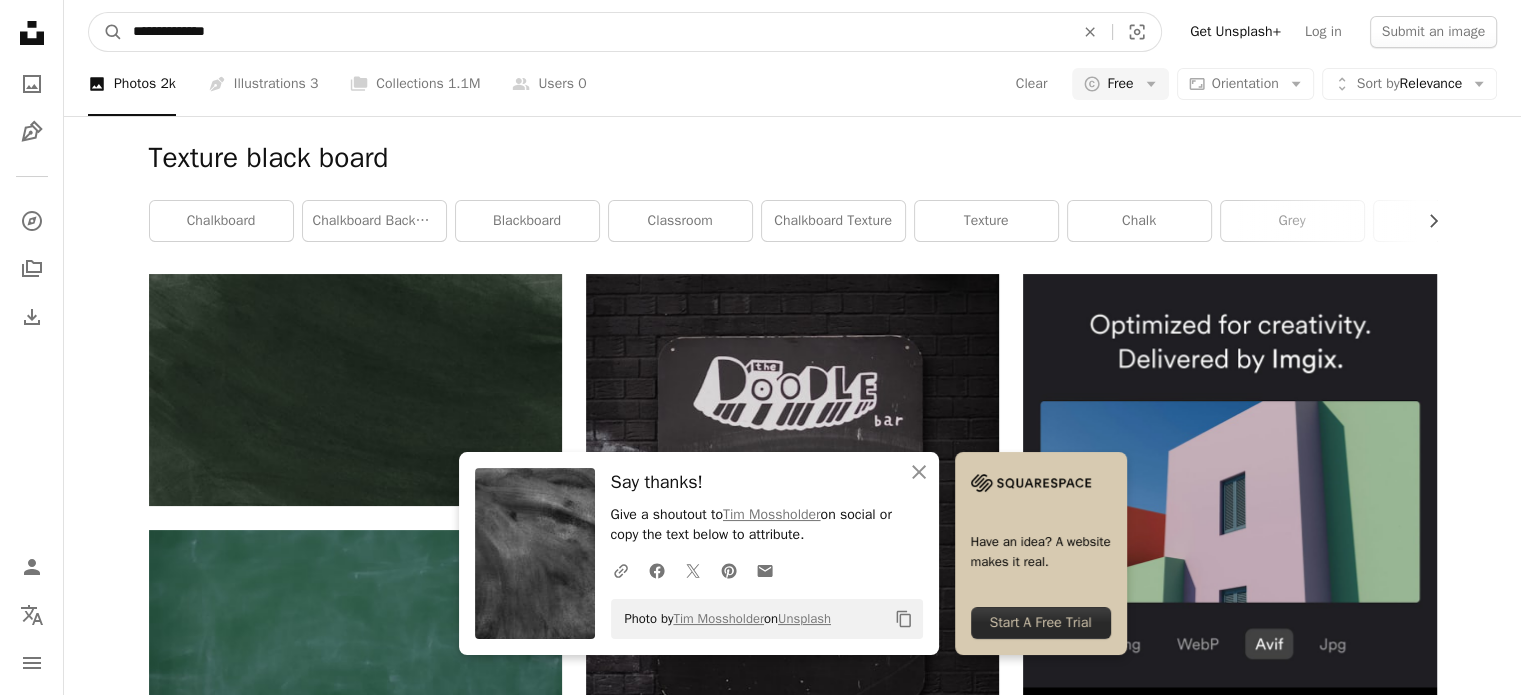 type on "**********" 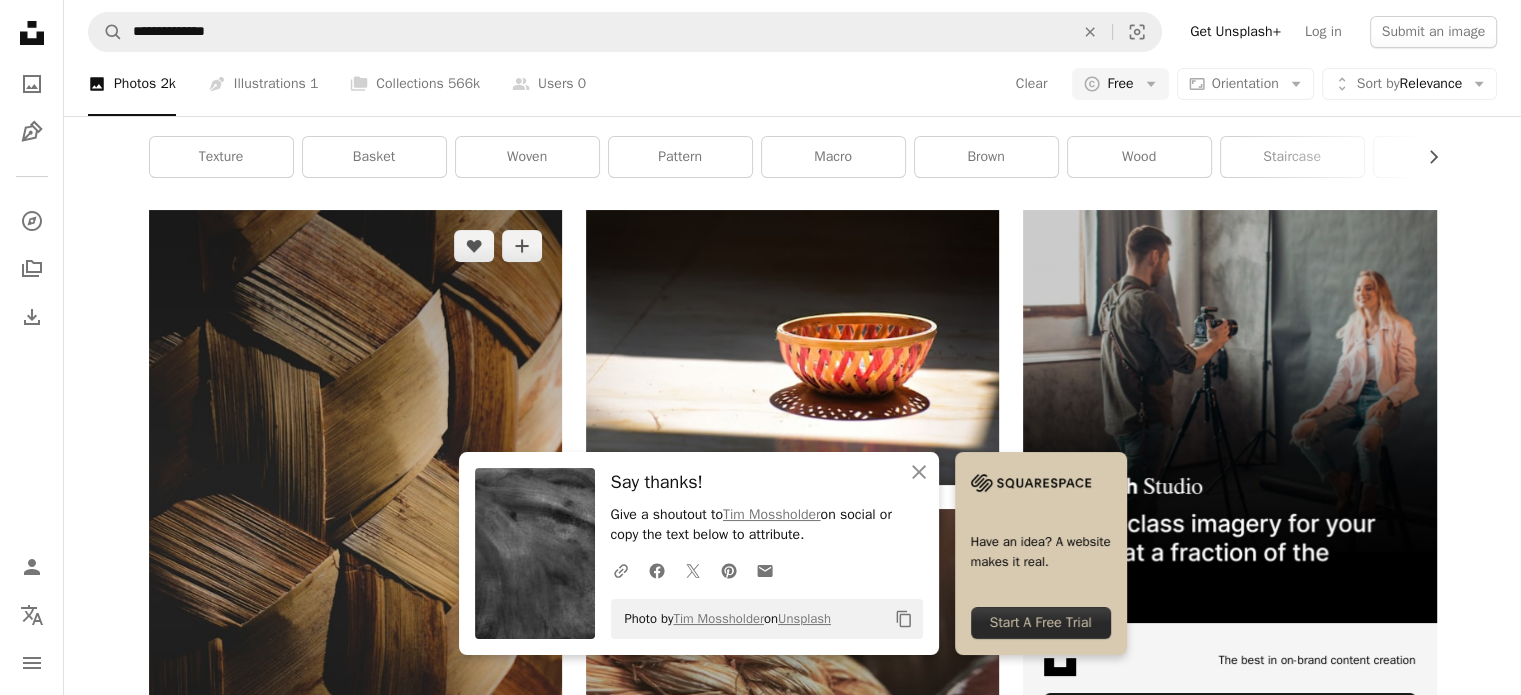 scroll, scrollTop: 0, scrollLeft: 0, axis: both 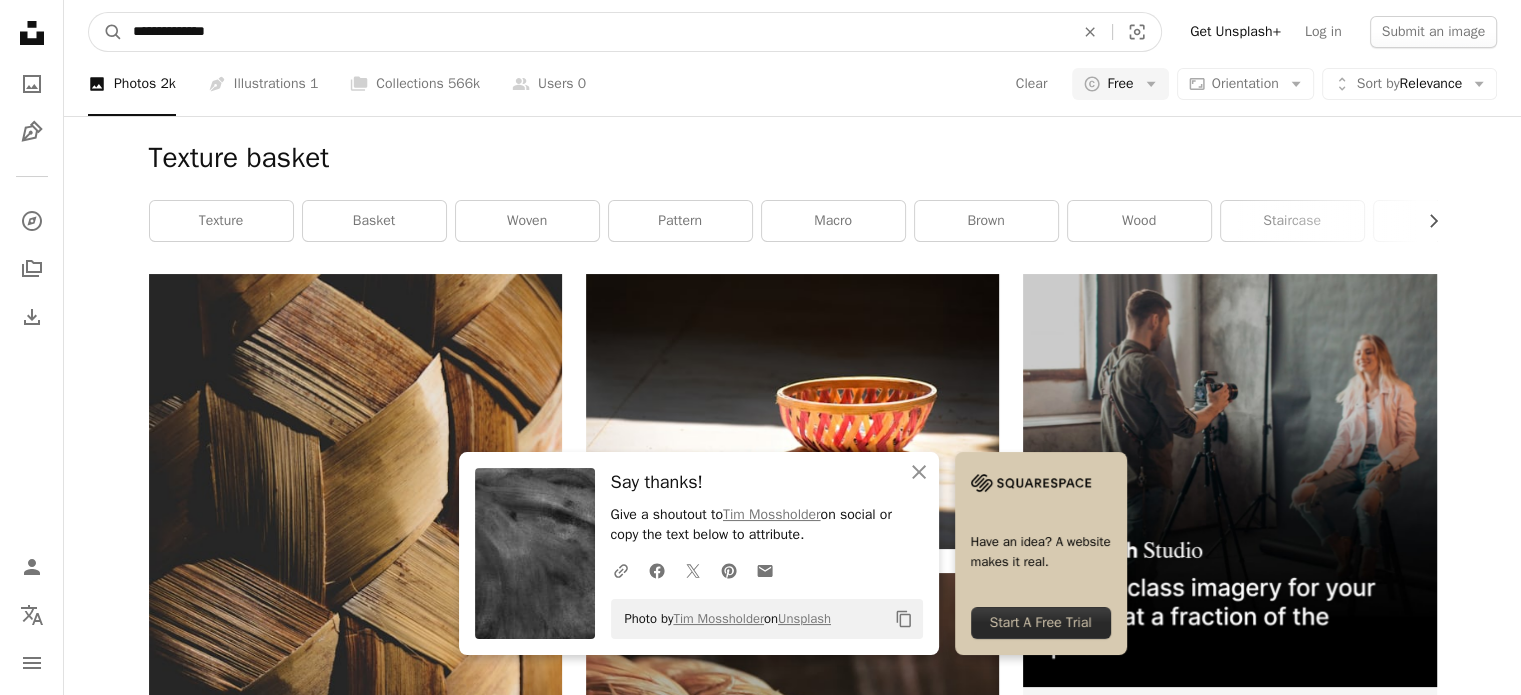 click on "**********" at bounding box center [595, 32] 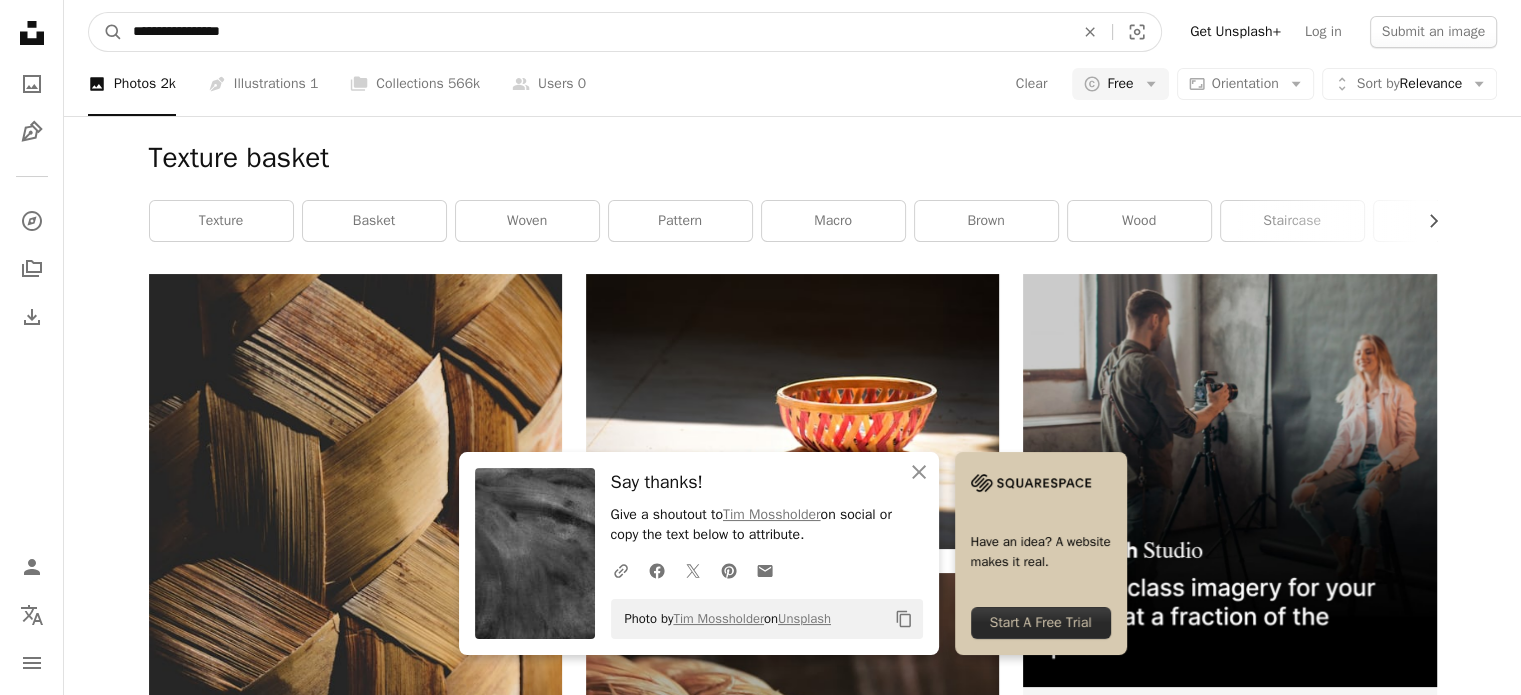 type on "**********" 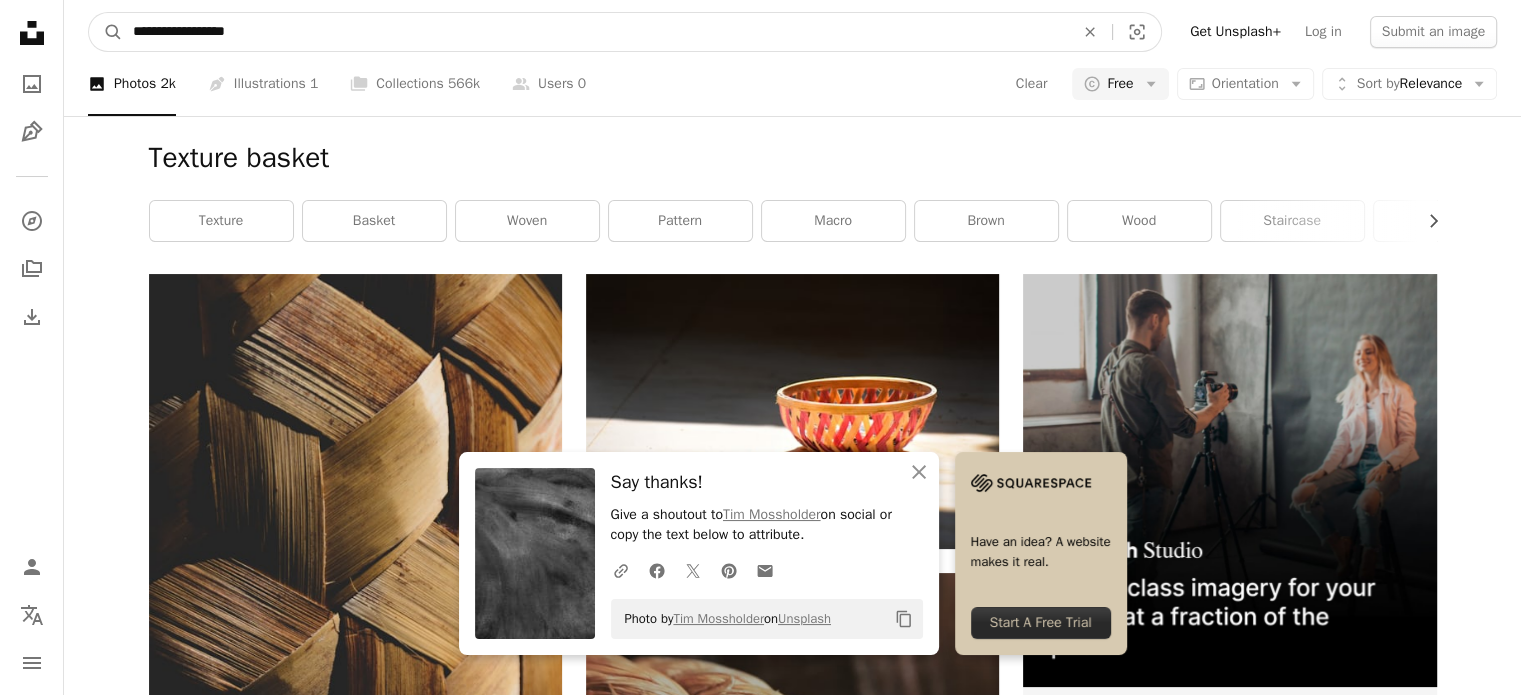 click on "A magnifying glass" at bounding box center (106, 32) 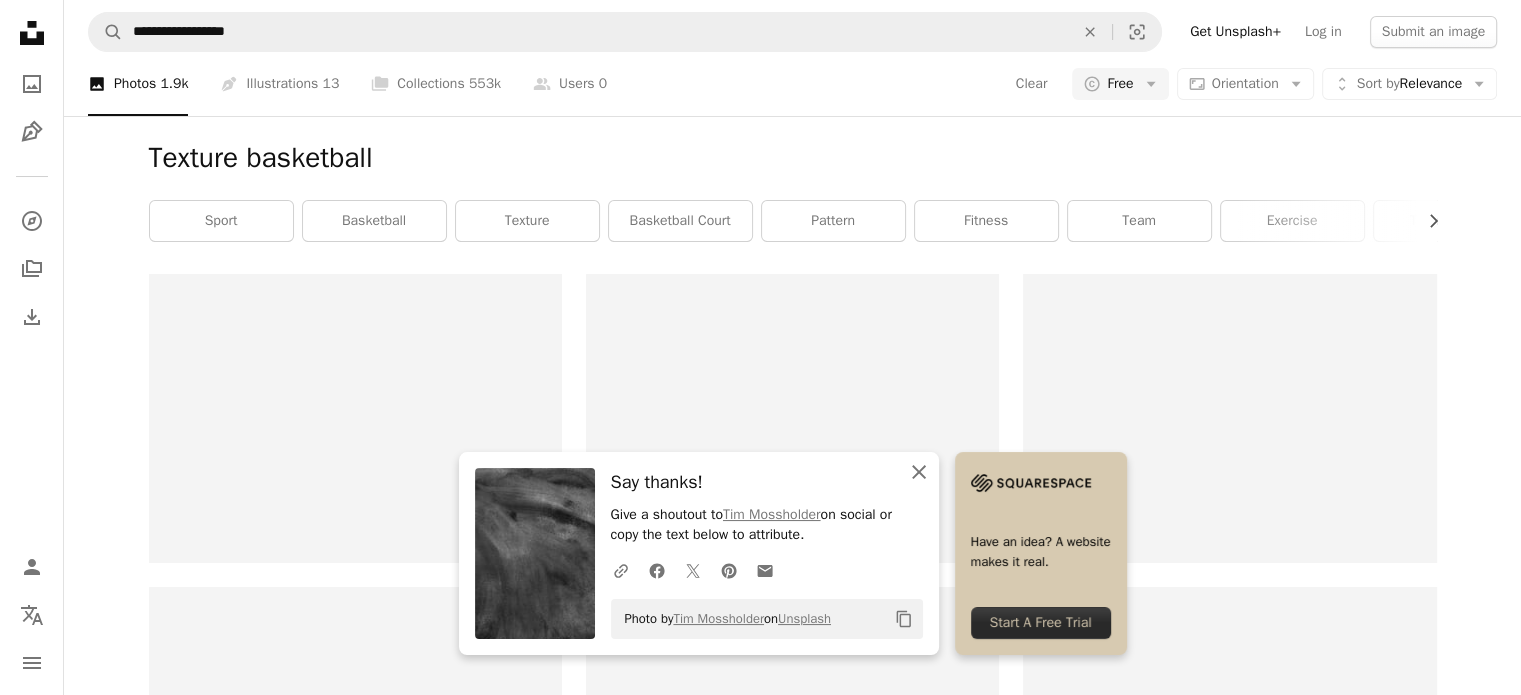 click on "An X shape" 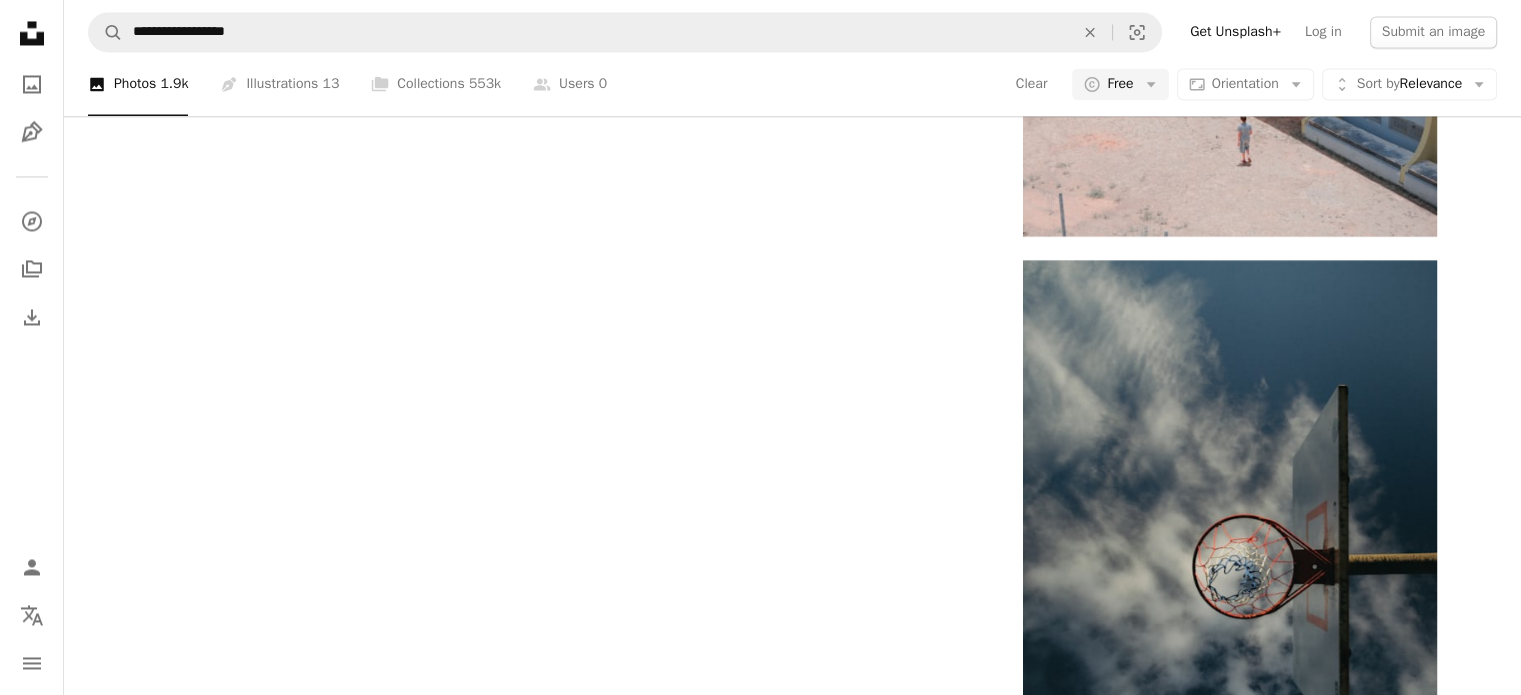 scroll, scrollTop: 3584, scrollLeft: 0, axis: vertical 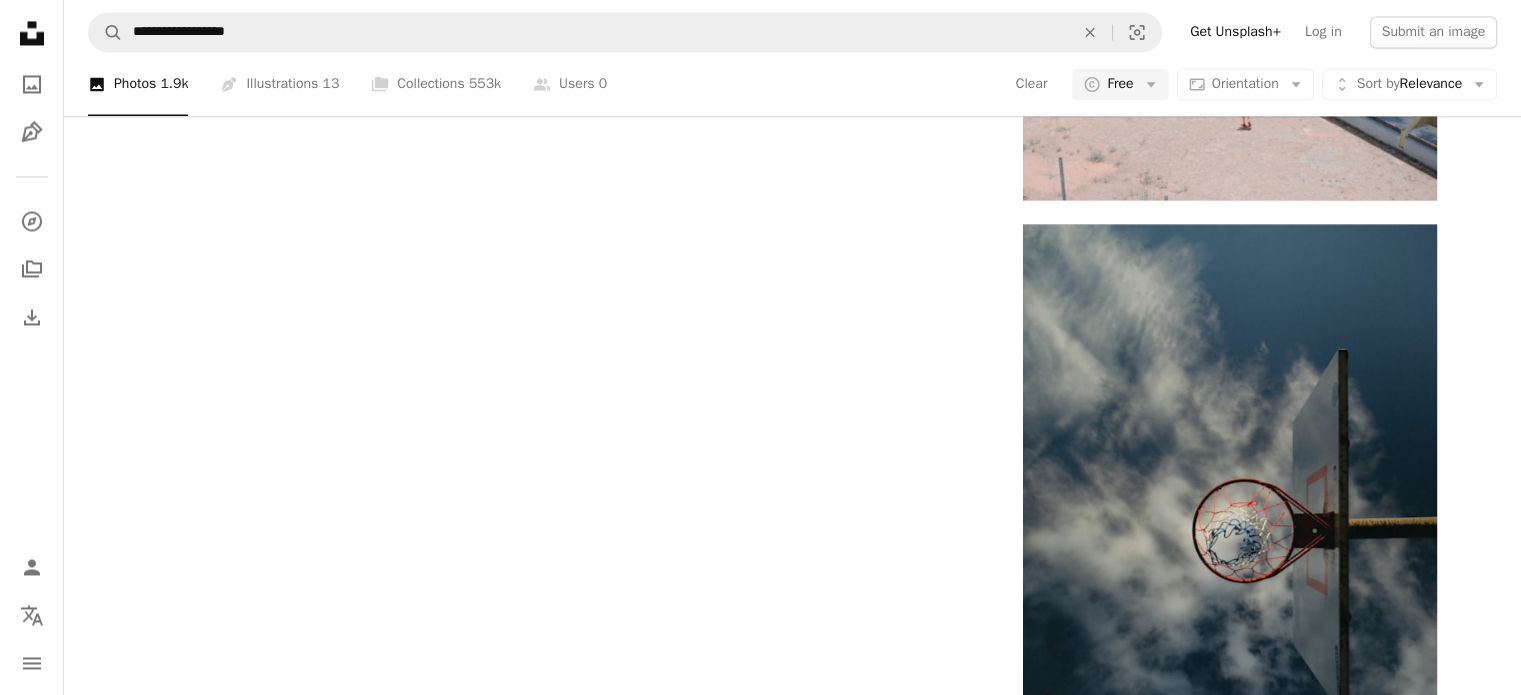 click on "Load more" at bounding box center [793, 1635] 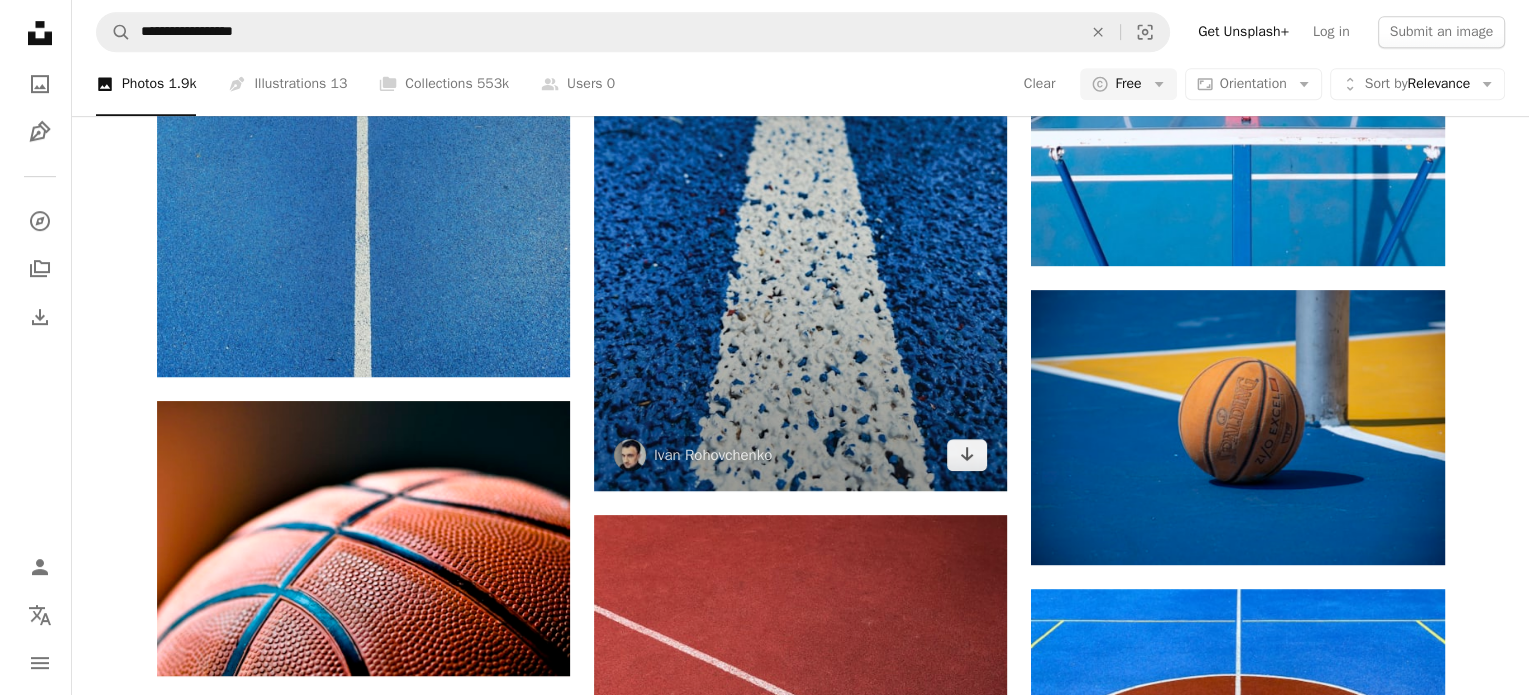 scroll, scrollTop: 1084, scrollLeft: 0, axis: vertical 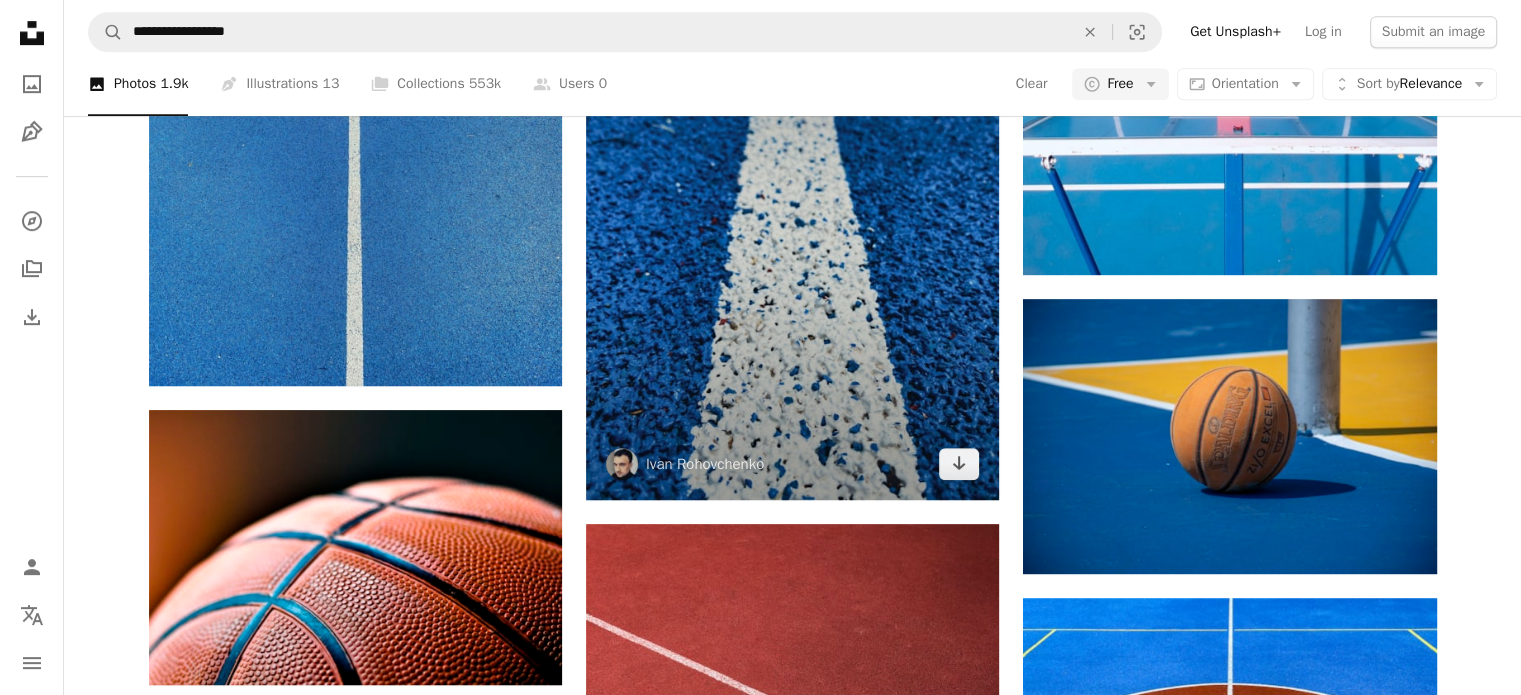 click at bounding box center [792, 224] 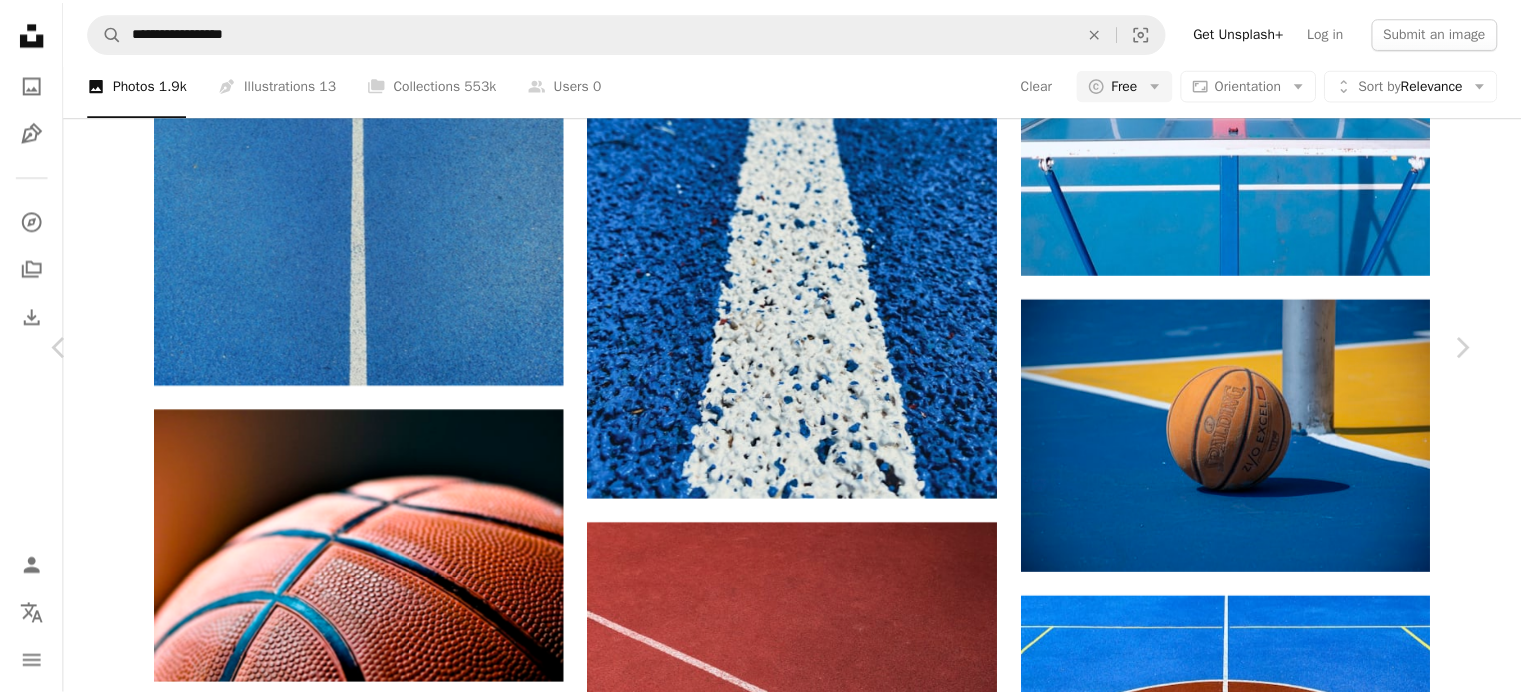scroll, scrollTop: 0, scrollLeft: 0, axis: both 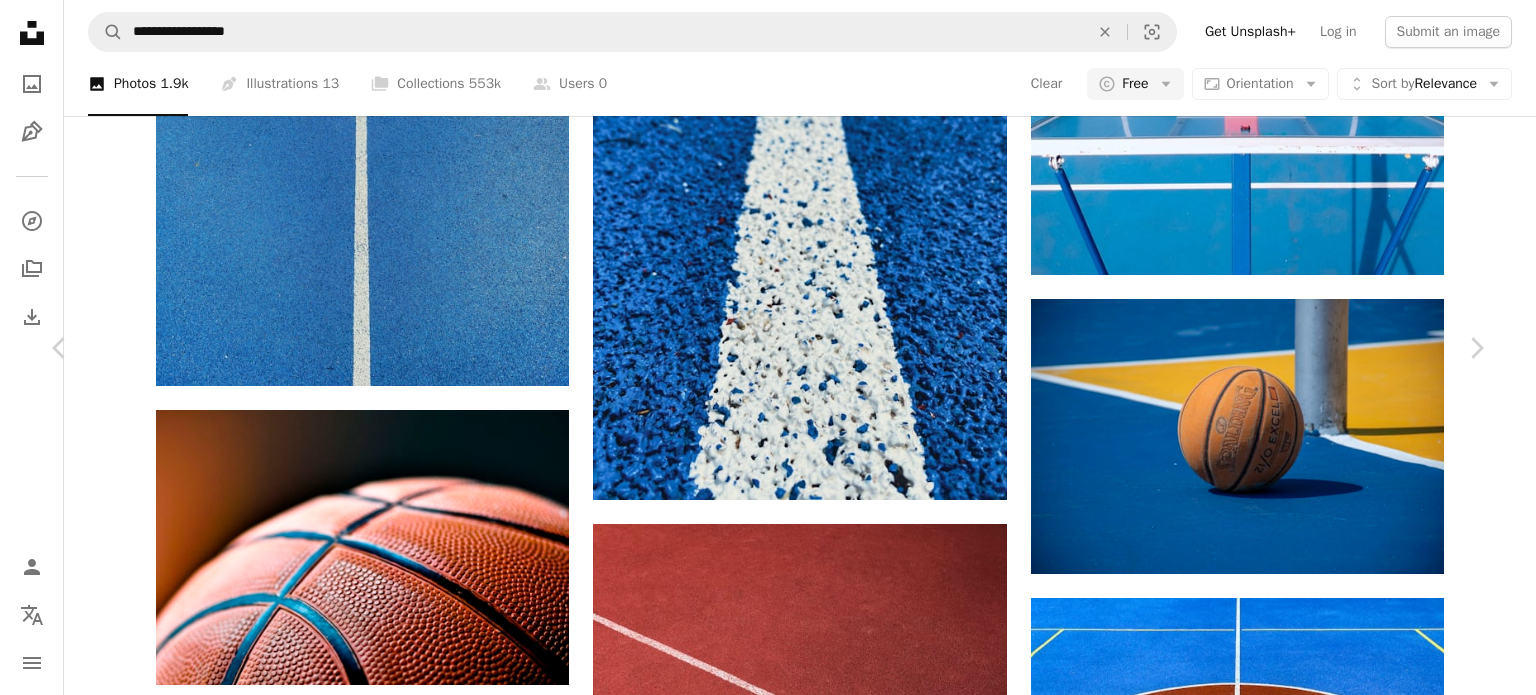 click on "An X shape" at bounding box center [20, 20] 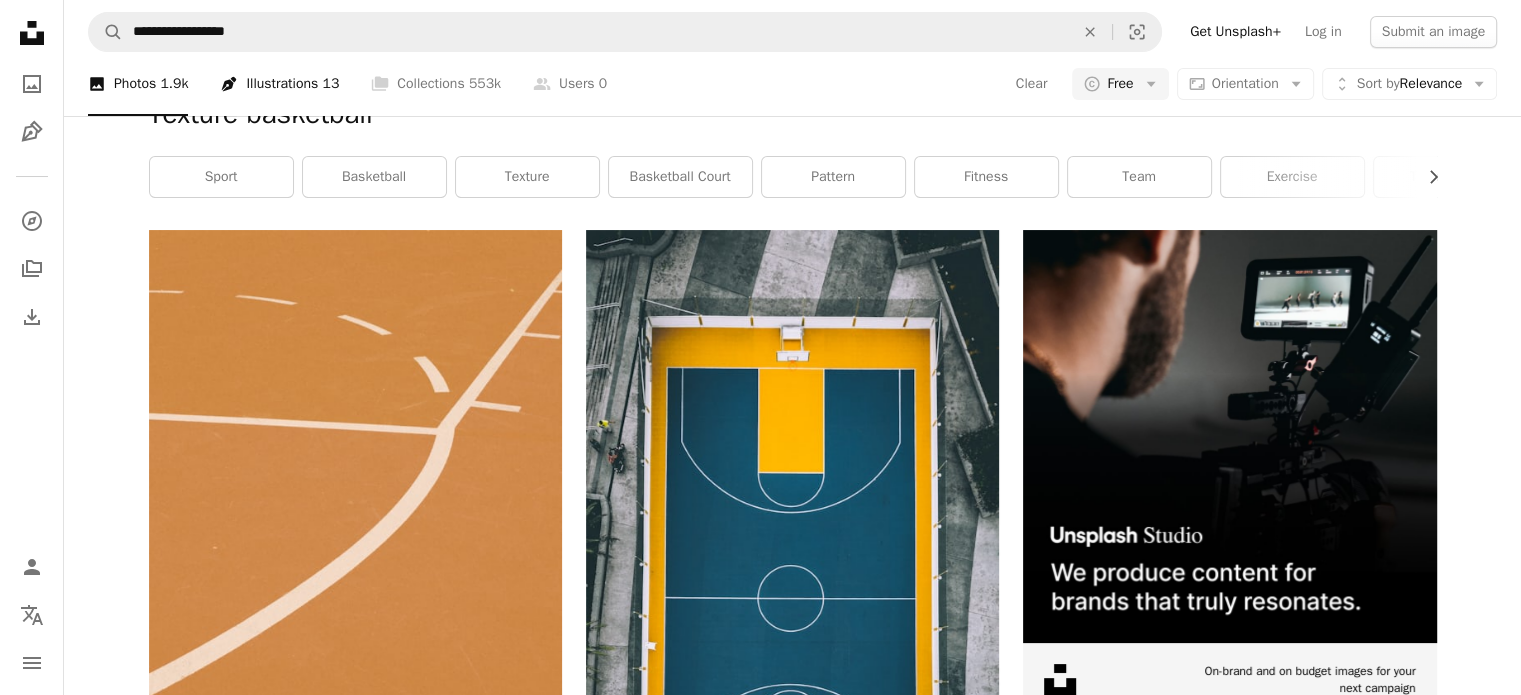 scroll, scrollTop: 0, scrollLeft: 0, axis: both 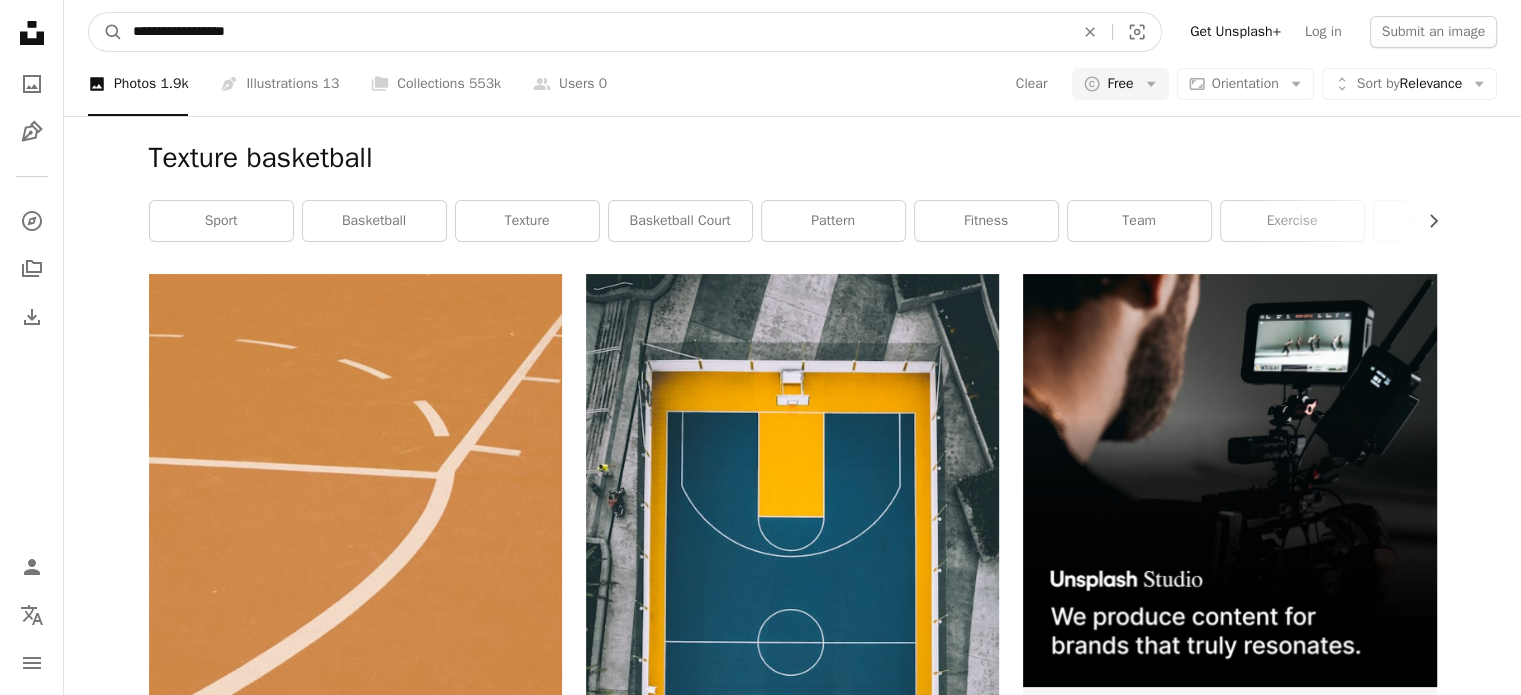 click on "**********" at bounding box center (595, 32) 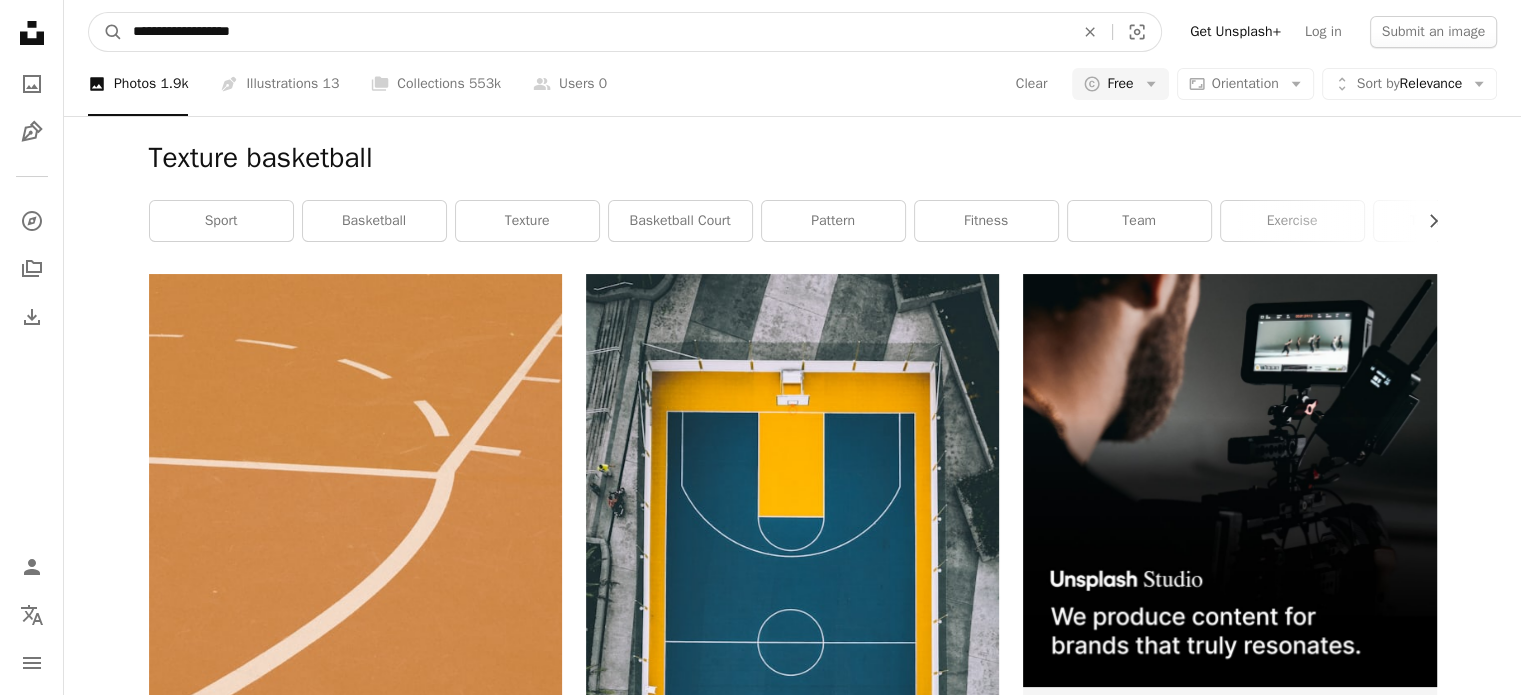 click on "A magnifying glass" at bounding box center [106, 32] 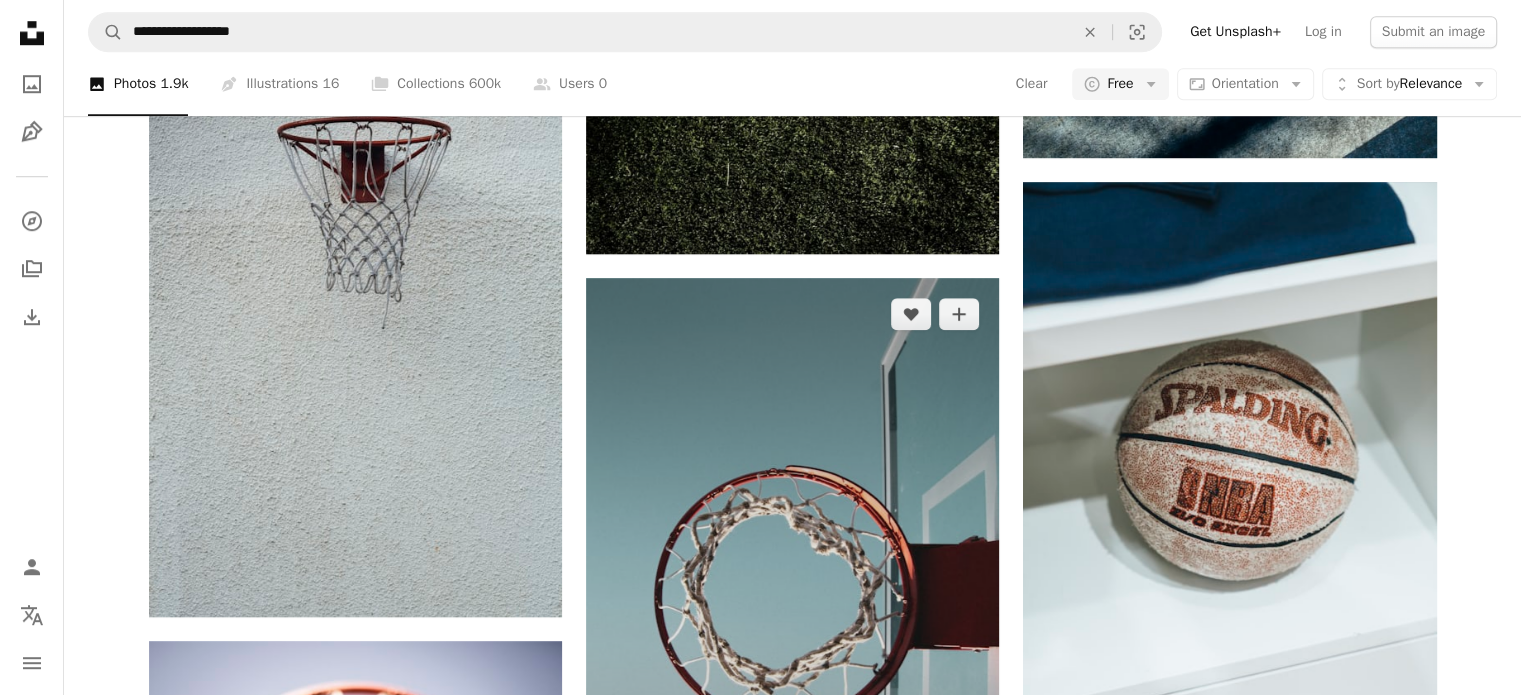 scroll, scrollTop: 1600, scrollLeft: 0, axis: vertical 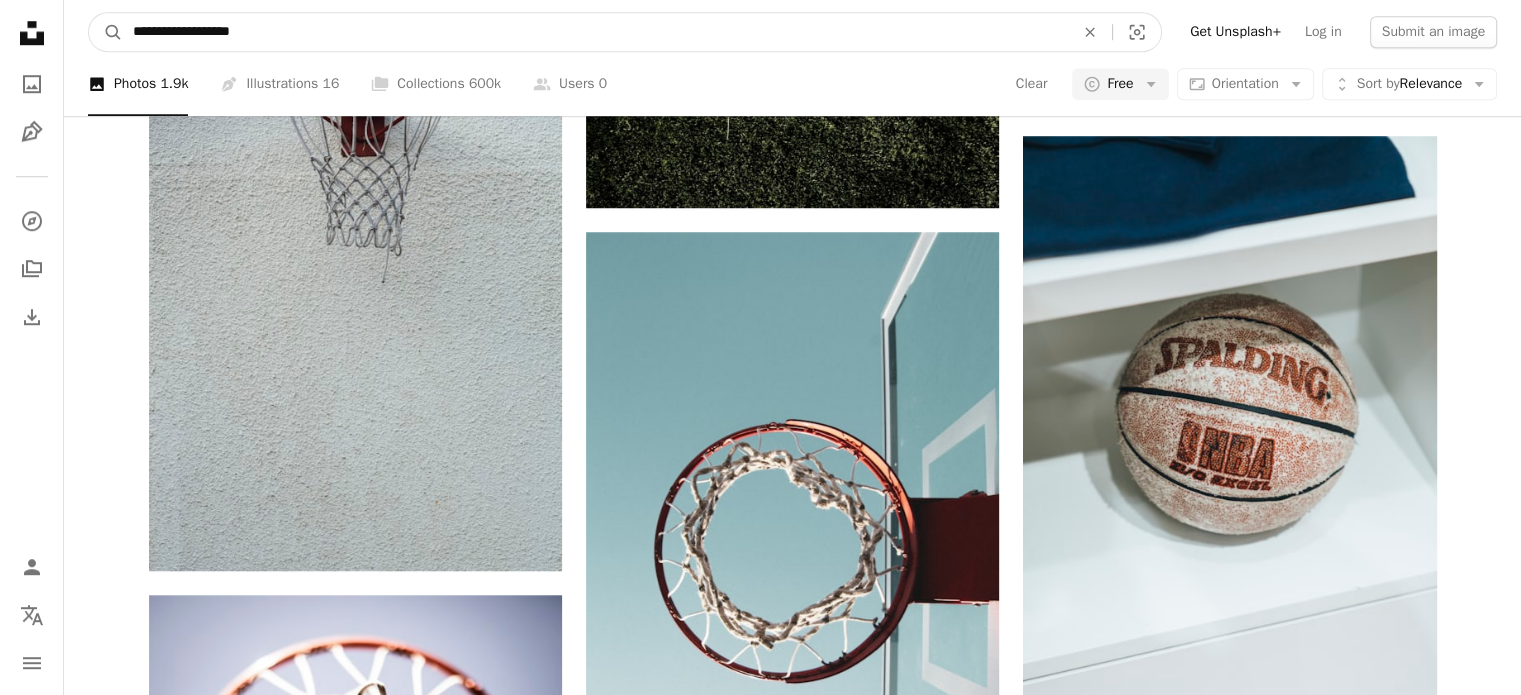 drag, startPoint x: 220, startPoint y: 33, endPoint x: 200, endPoint y: 35, distance: 20.09975 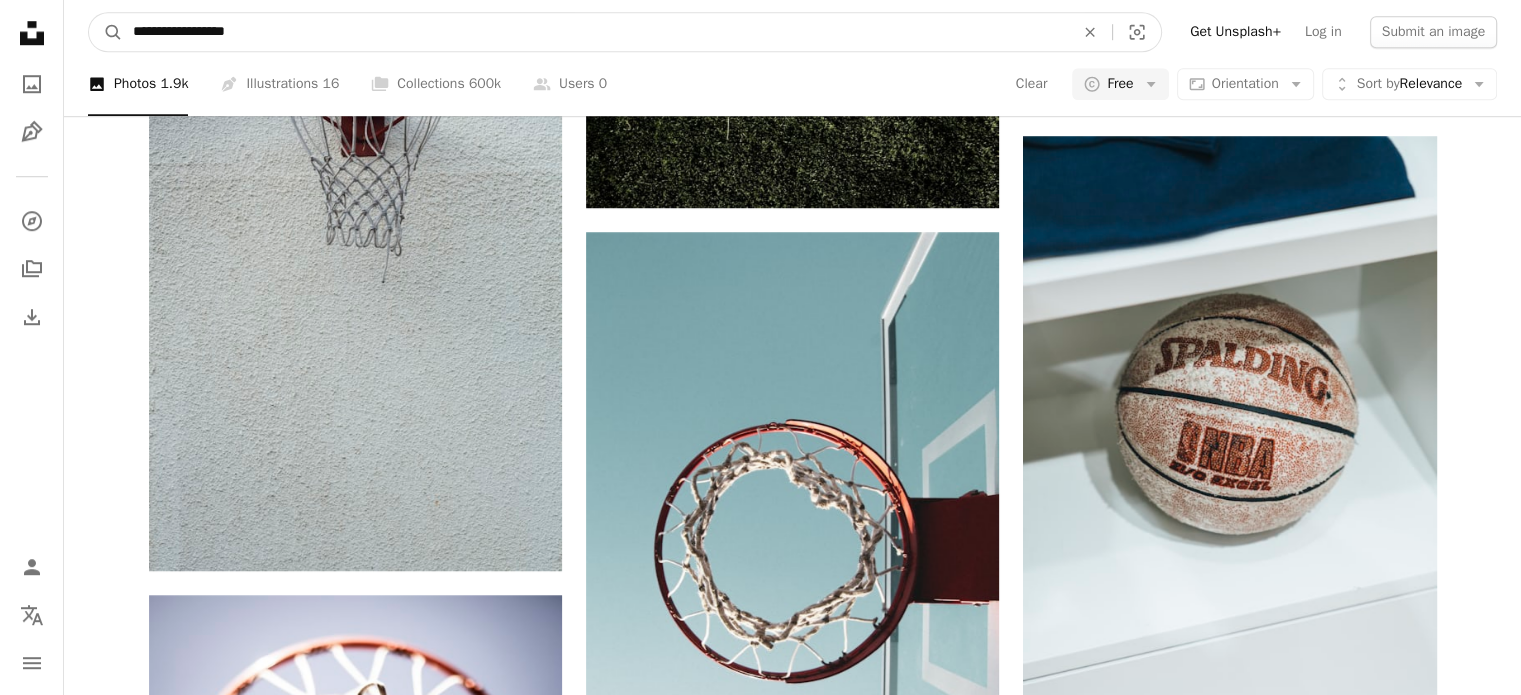 type on "**********" 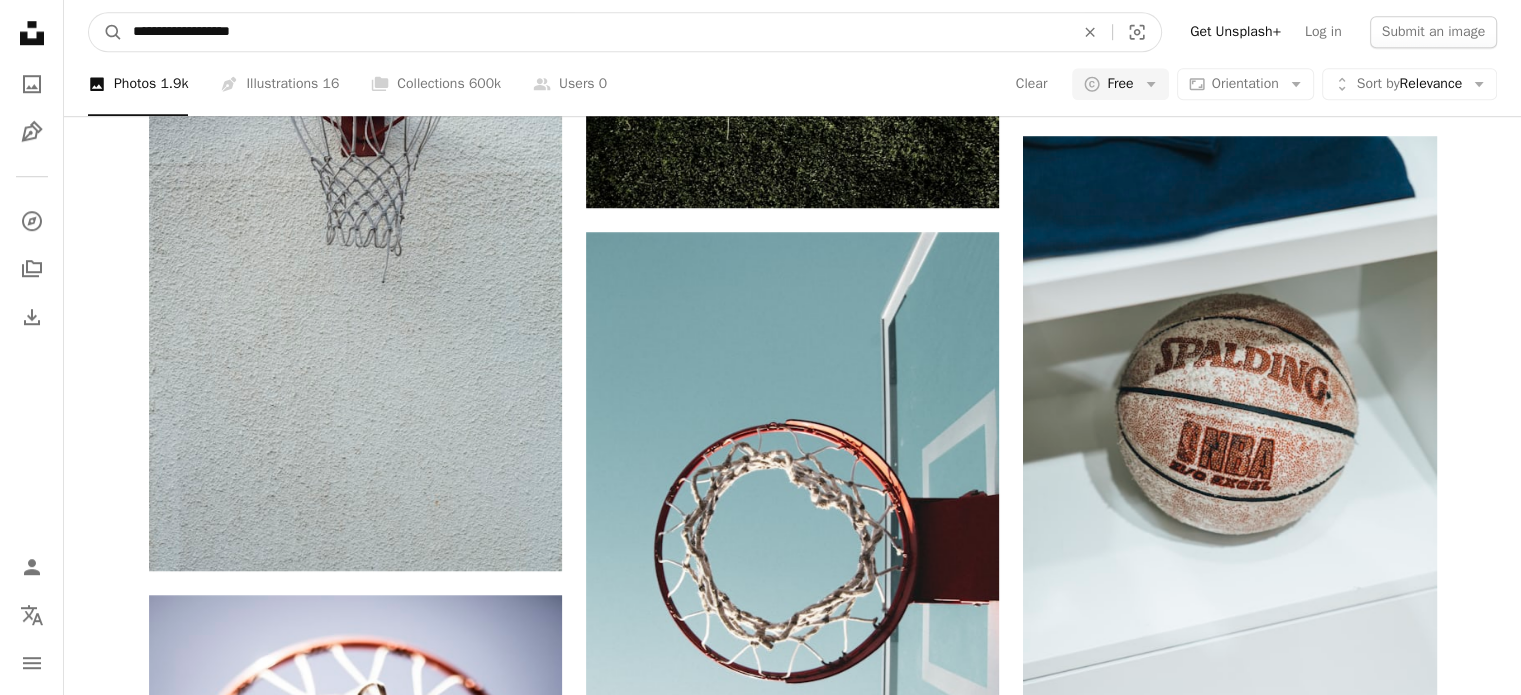click on "A magnifying glass" at bounding box center [106, 32] 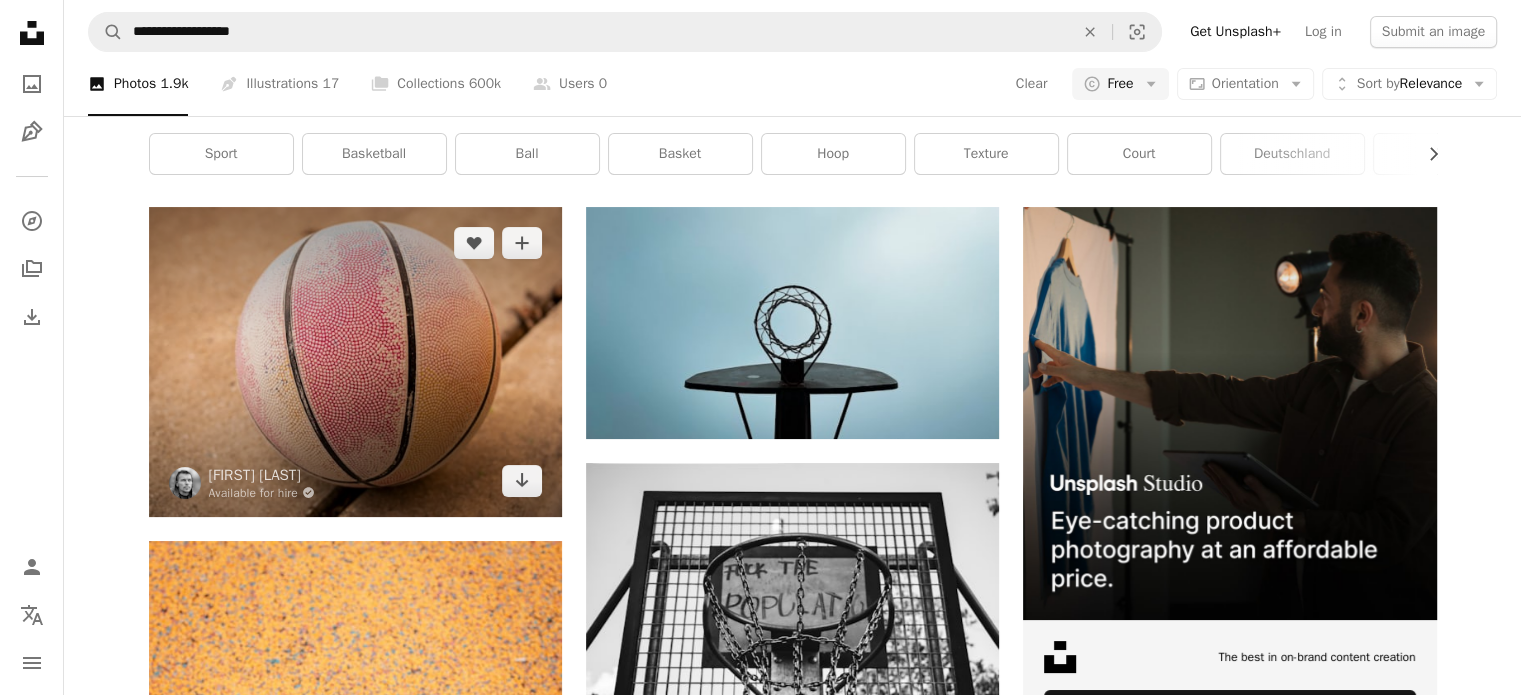 scroll, scrollTop: 0, scrollLeft: 0, axis: both 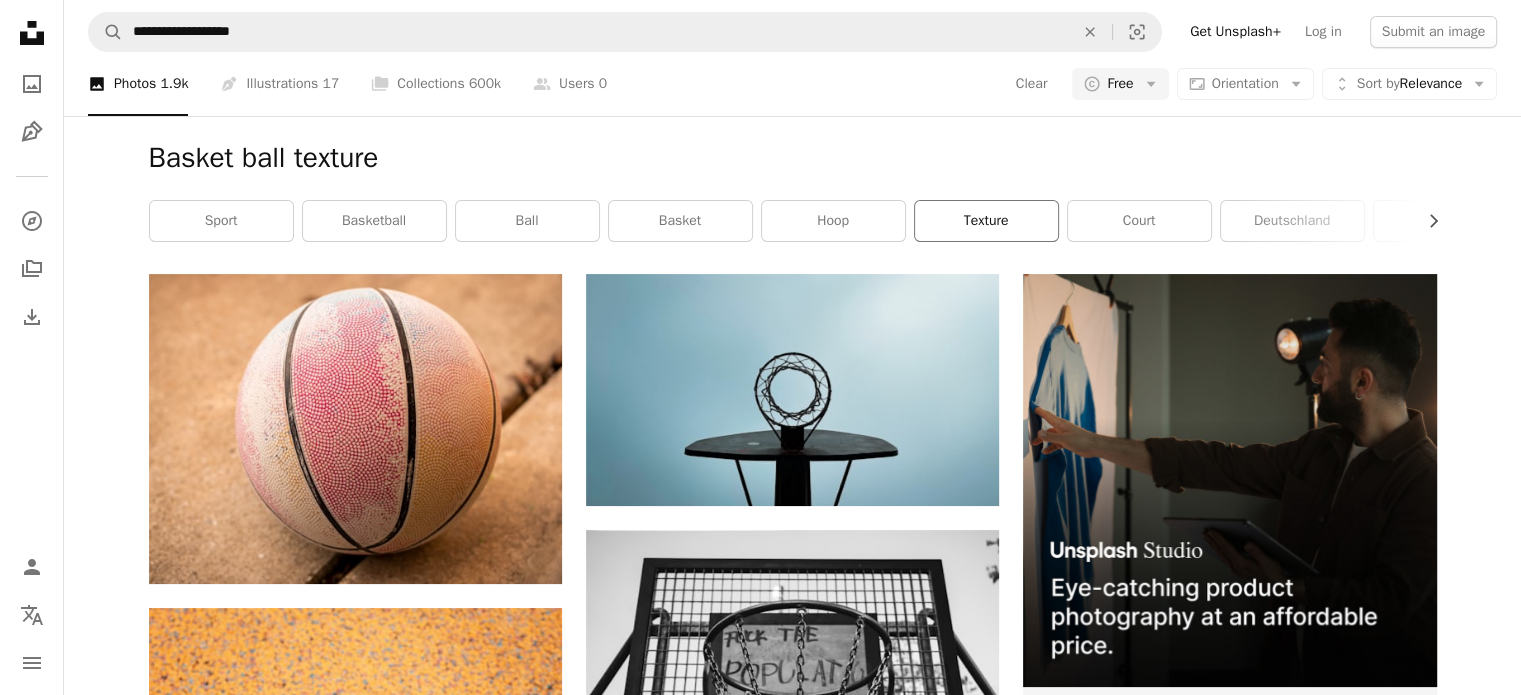 click on "texture" at bounding box center [986, 221] 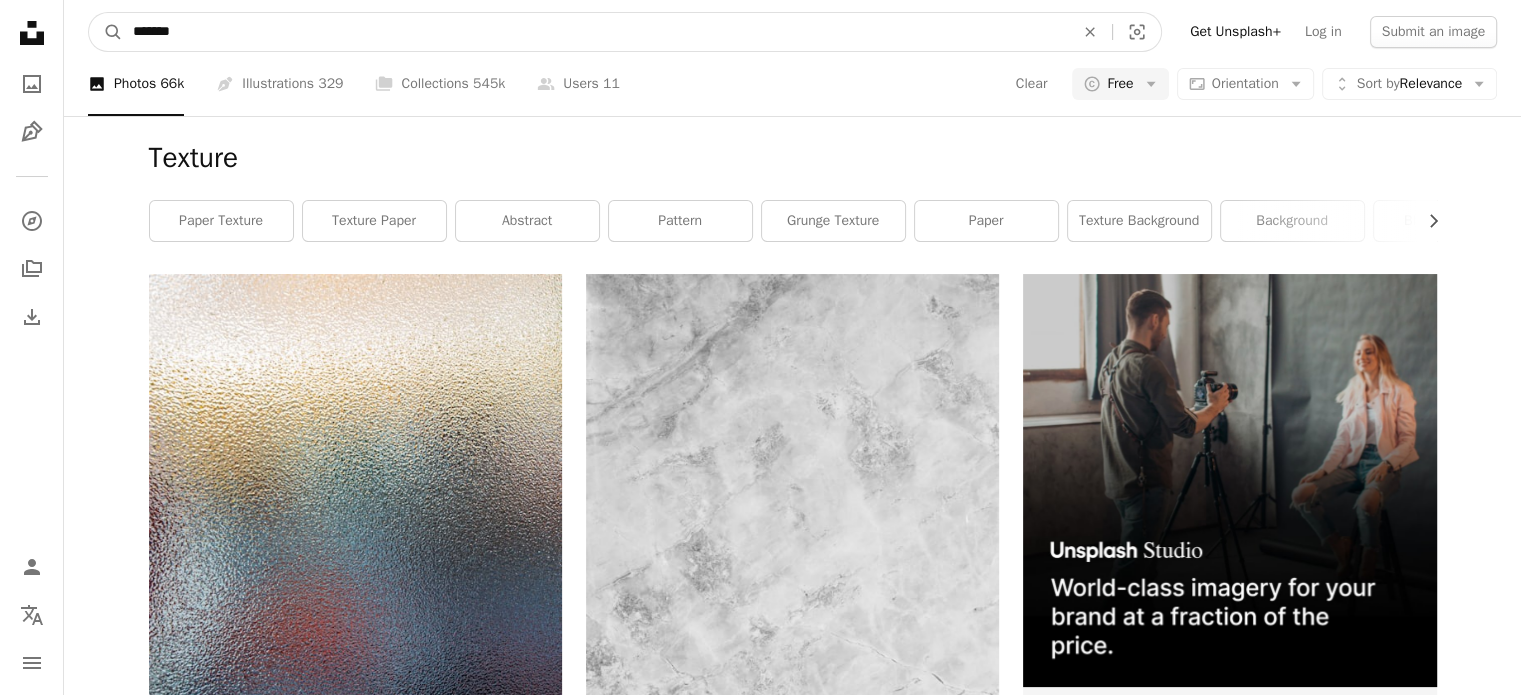 click on "*******" at bounding box center [595, 32] 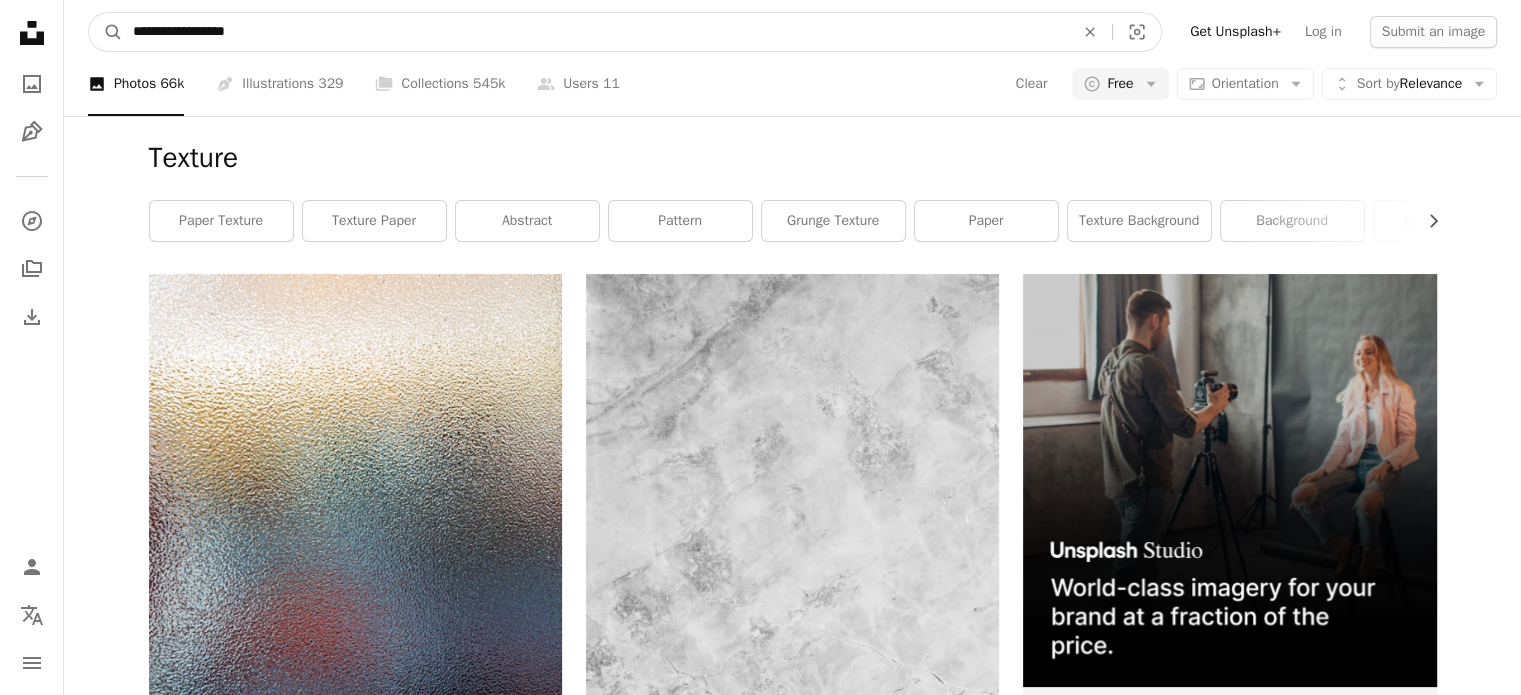type on "**********" 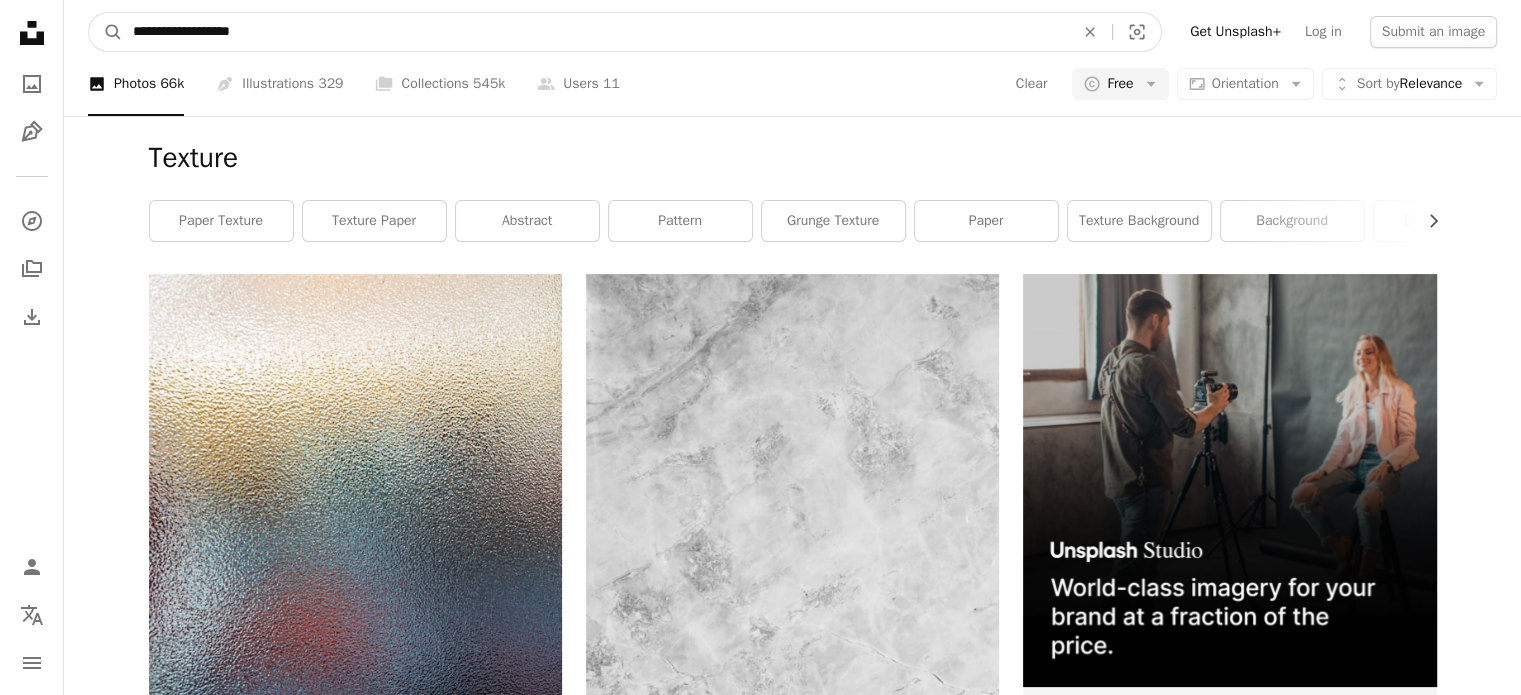 click on "A magnifying glass" at bounding box center (106, 32) 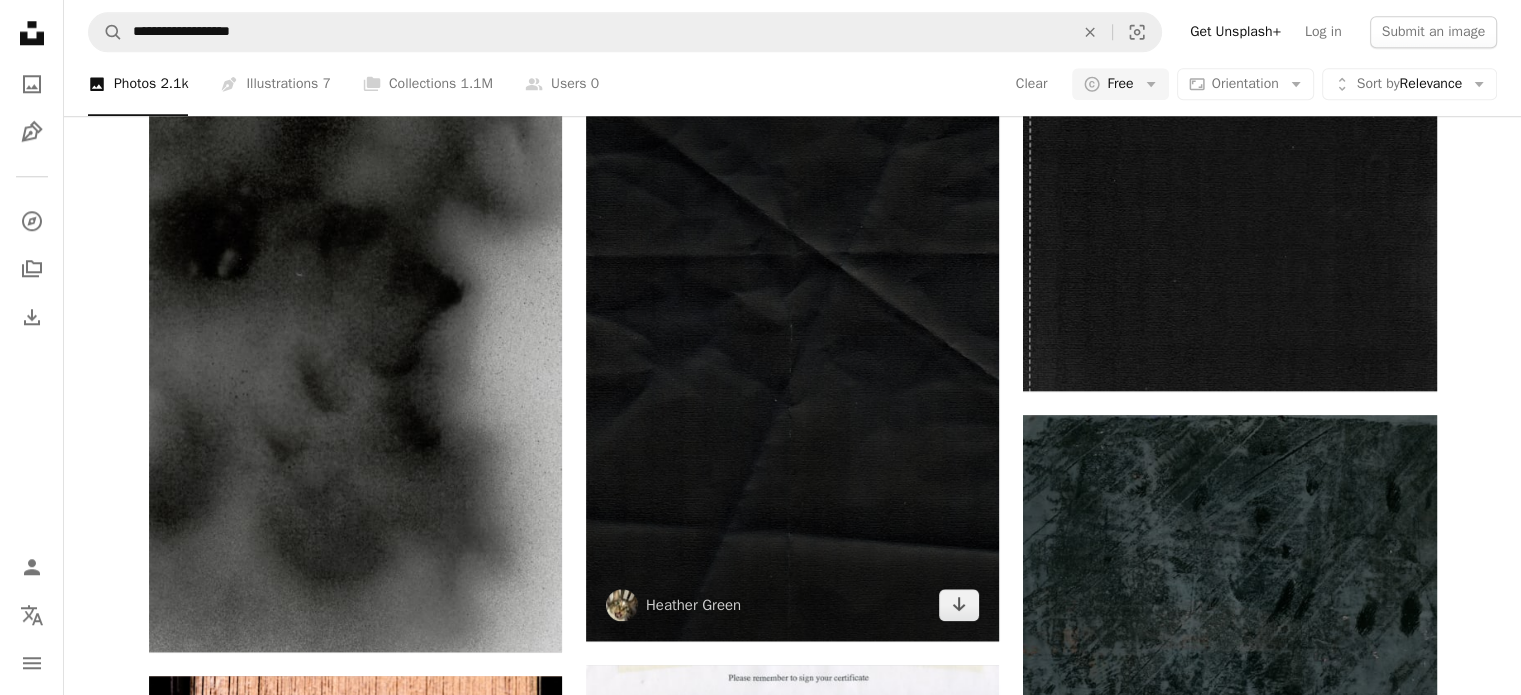 scroll, scrollTop: 2033, scrollLeft: 0, axis: vertical 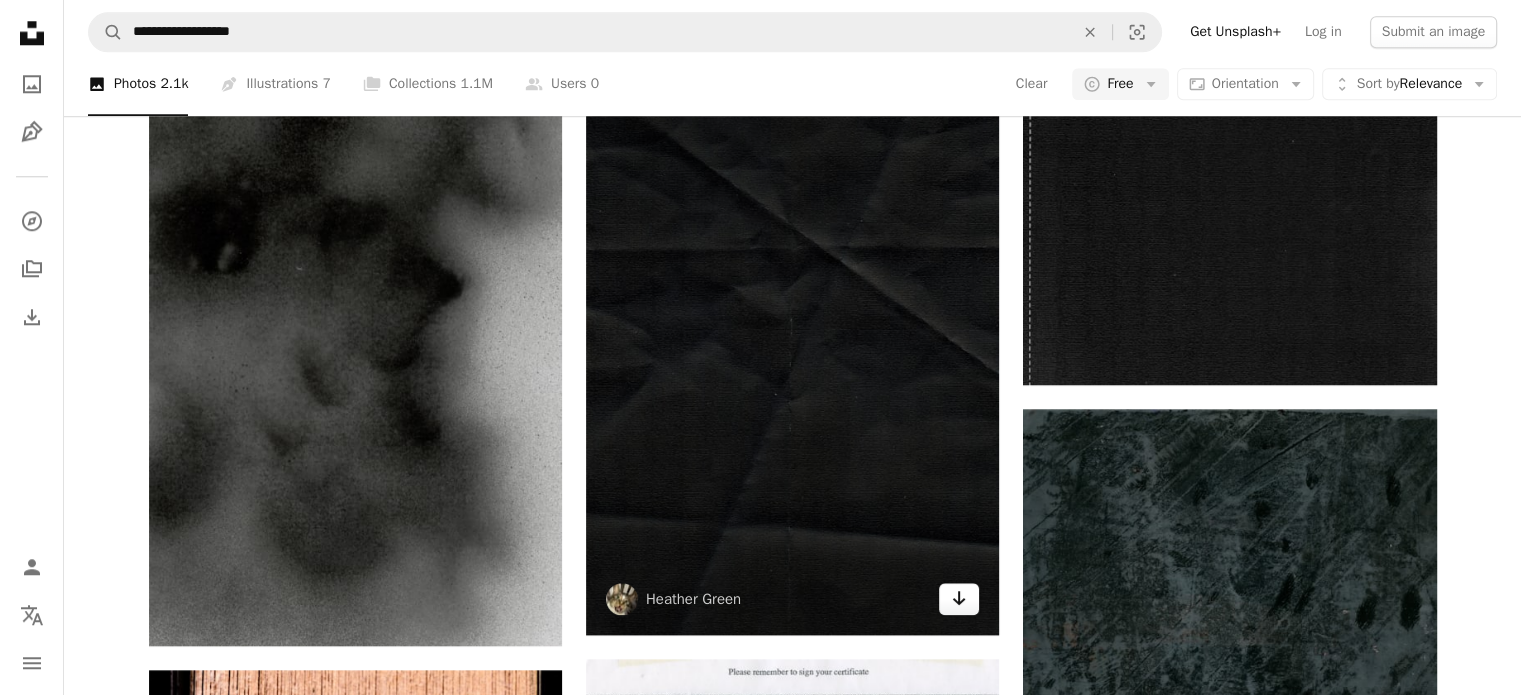 click on "Arrow pointing down" 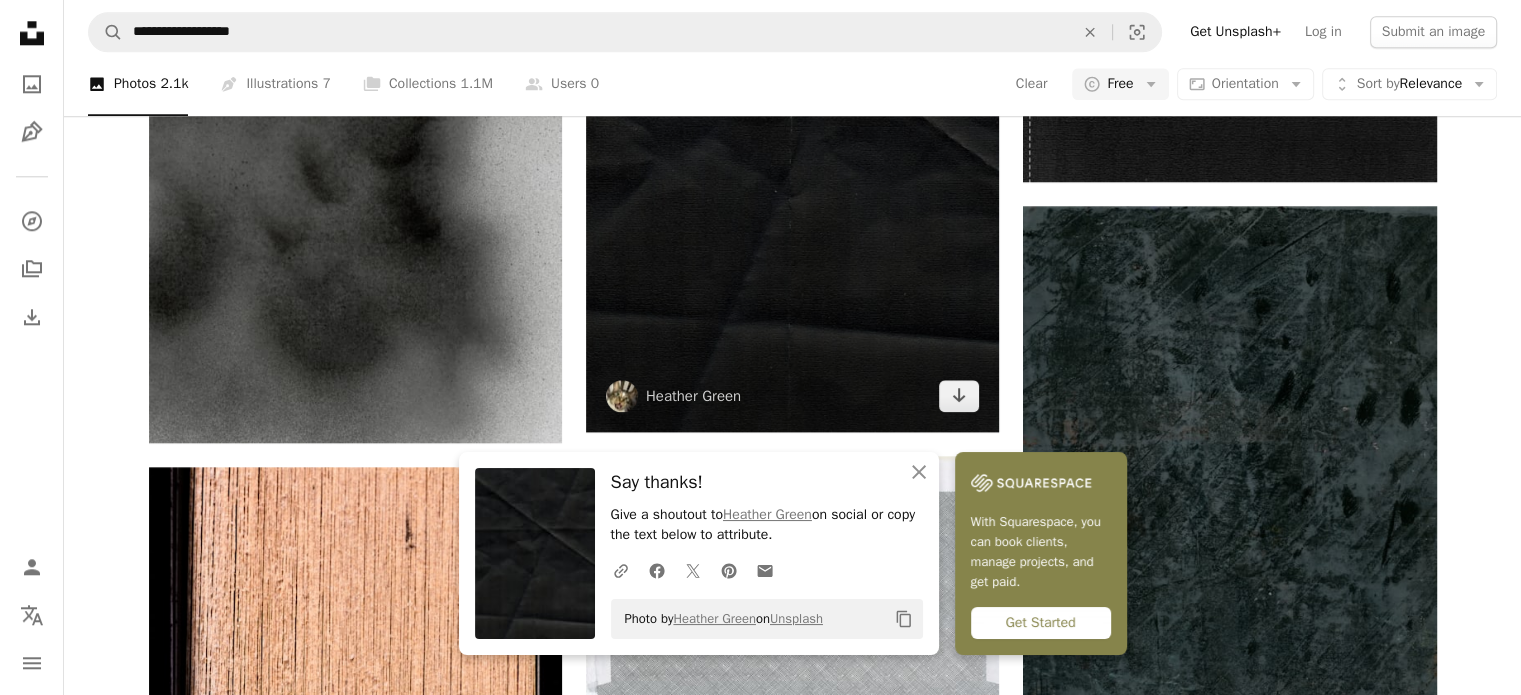 scroll, scrollTop: 2233, scrollLeft: 0, axis: vertical 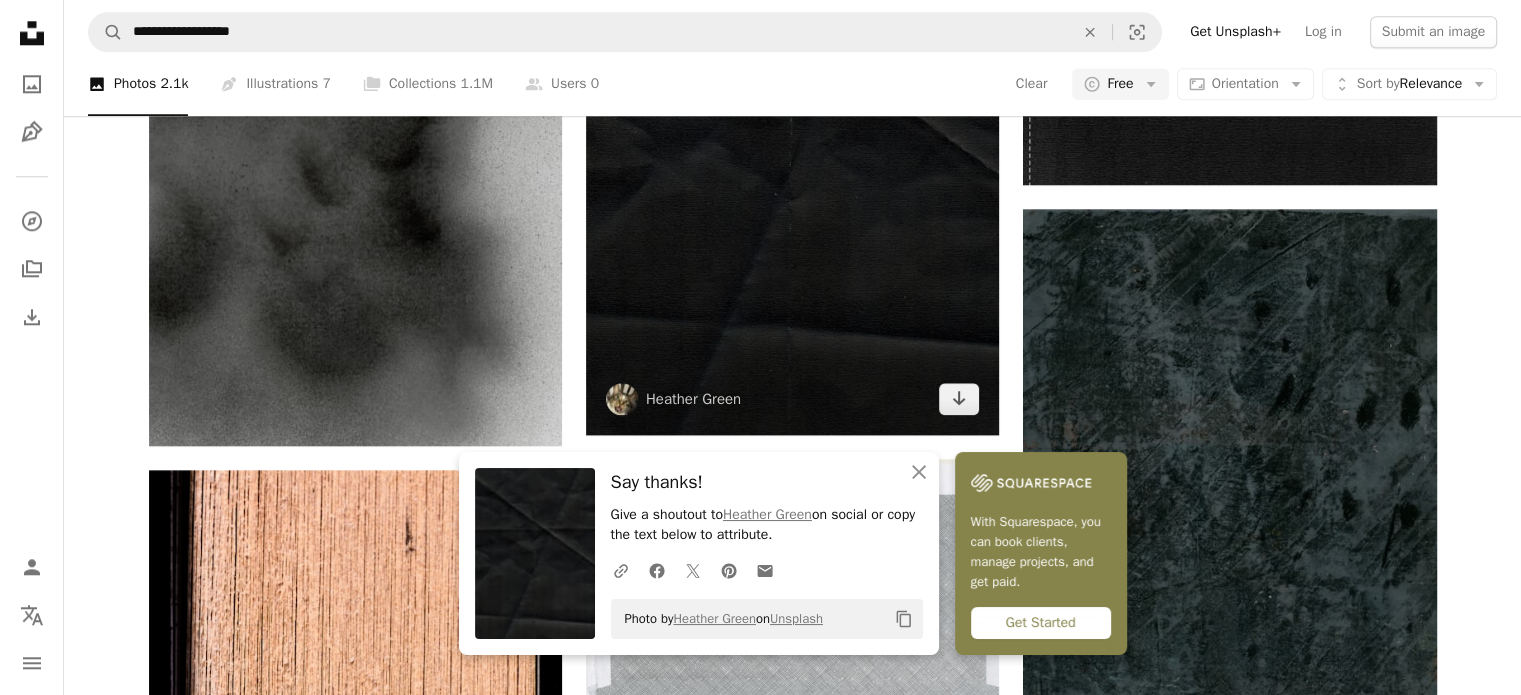 click at bounding box center [792, 122] 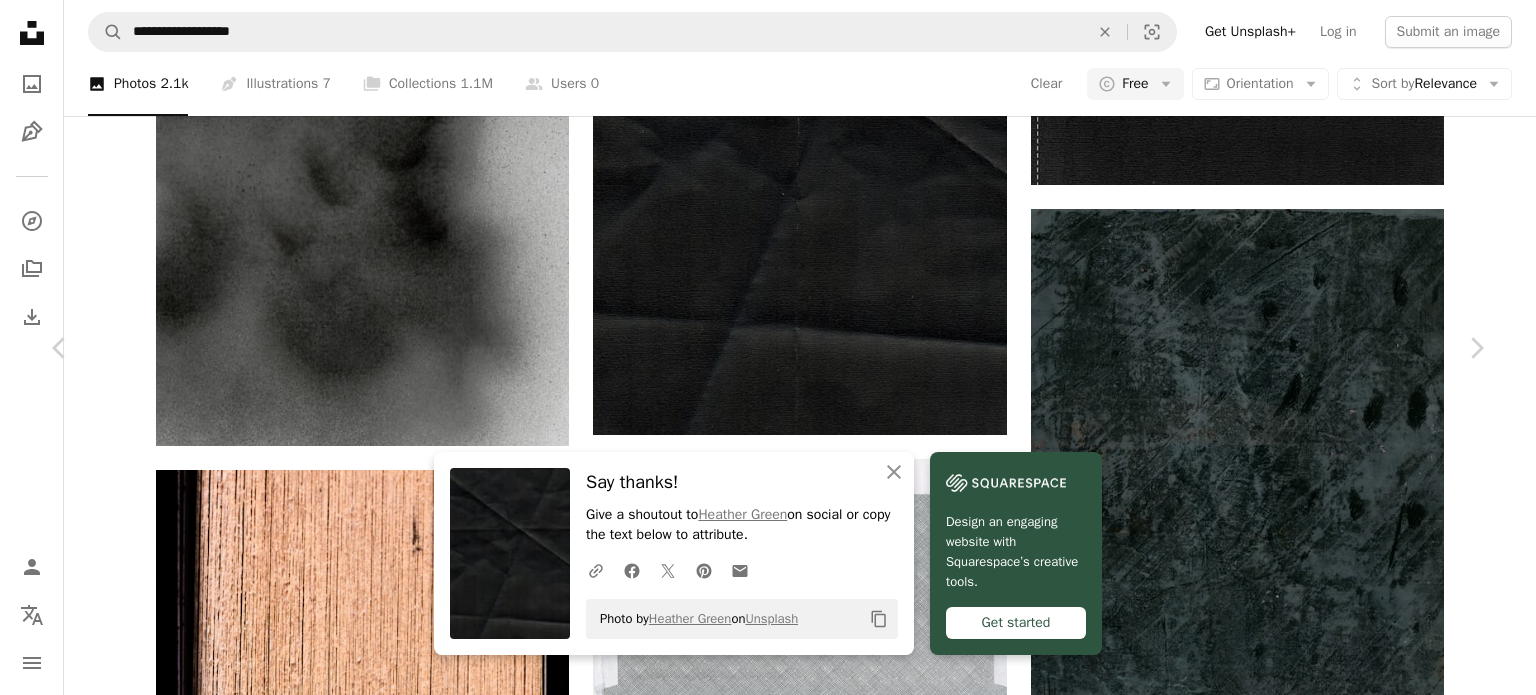 click on "Chevron down" 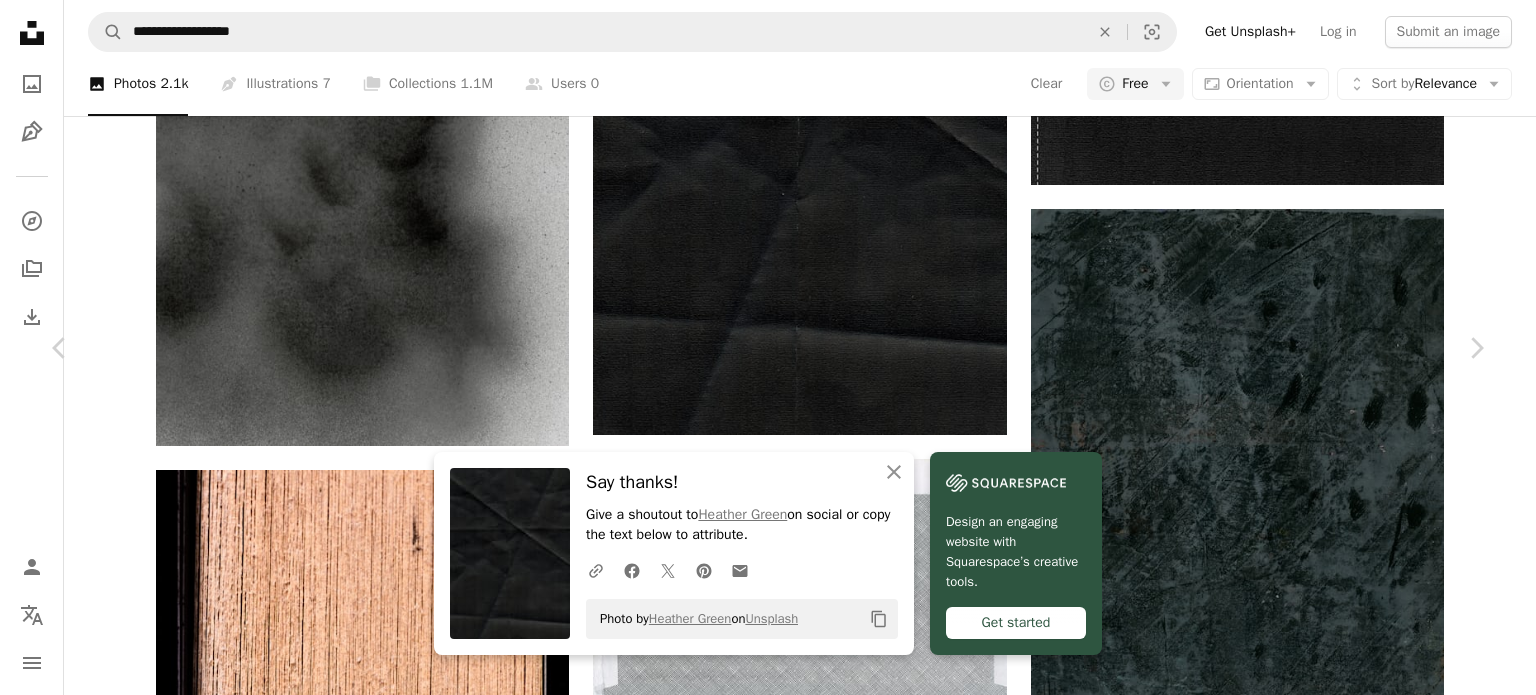 click on "Say thanks! Give a shoutout to  [FIRST] [LAST]  on social or copy the text below to attribute. A URL sharing icon (chains) Facebook icon X (formerly Twitter) icon Pinterest icon An envelope Photo by  [FIRST] [LAST]  on  Unsplash
Copy content Design an engaging website with Squarespace’s creative tools. Get started [FIRST] [LAST] [FIRST][LAST] A heart A plus sign Edit image   Plus sign for Unsplash+ Download free Chevron down Zoom in Views 679,029 Downloads 12,561 Featured in Textures A forward-right arrow Share Info icon Info More Actions Black Wrinkled Cardstock Texture Calendar outlined Published on  September 26, 2023 Safety Free to use under the  Unsplash License texture paper texture black background paper pattern black texture paper background chromebook wallpaper cardstock wrinkled folded black face baby Free images Browse premium related images on iStock  |  Save 20% with code UNSPLASH20 View more on iStock  ↗ Related images A heart" at bounding box center (768, 3367) 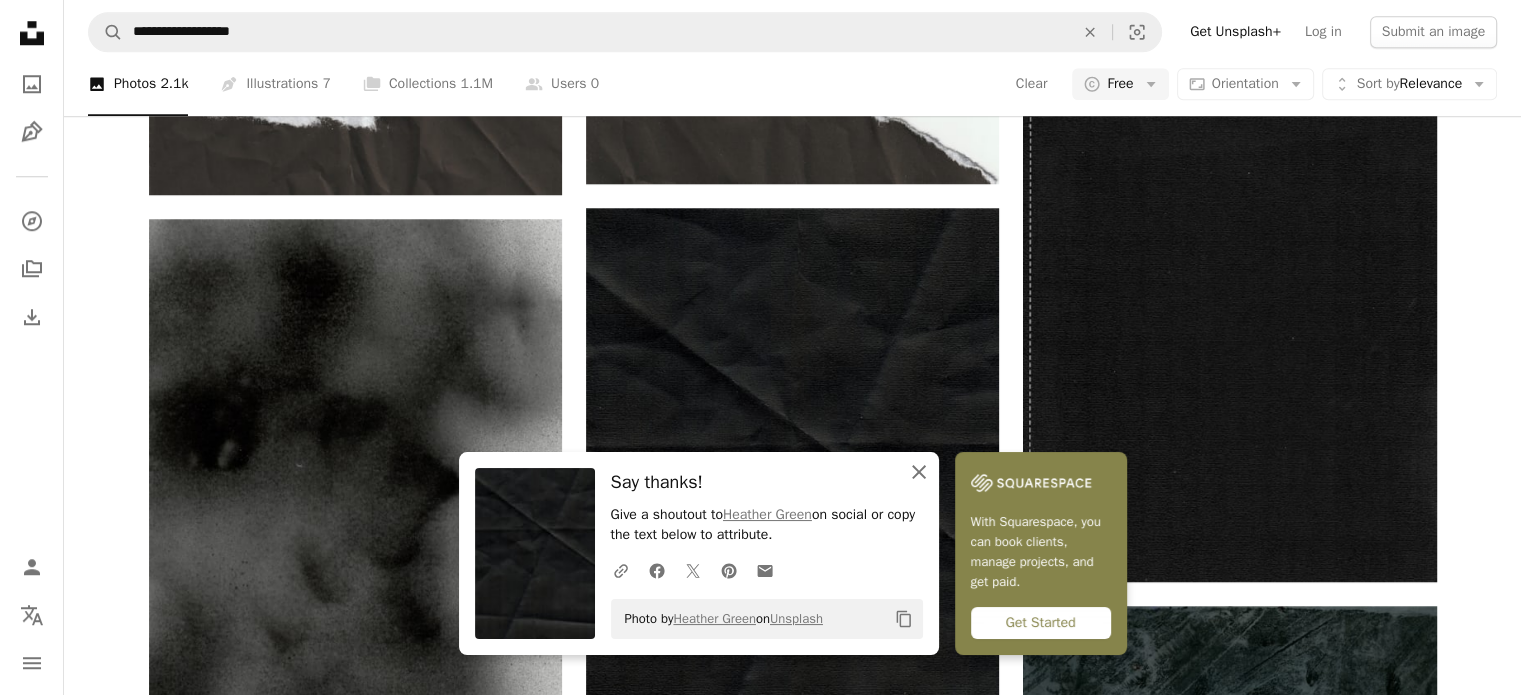scroll, scrollTop: 1833, scrollLeft: 0, axis: vertical 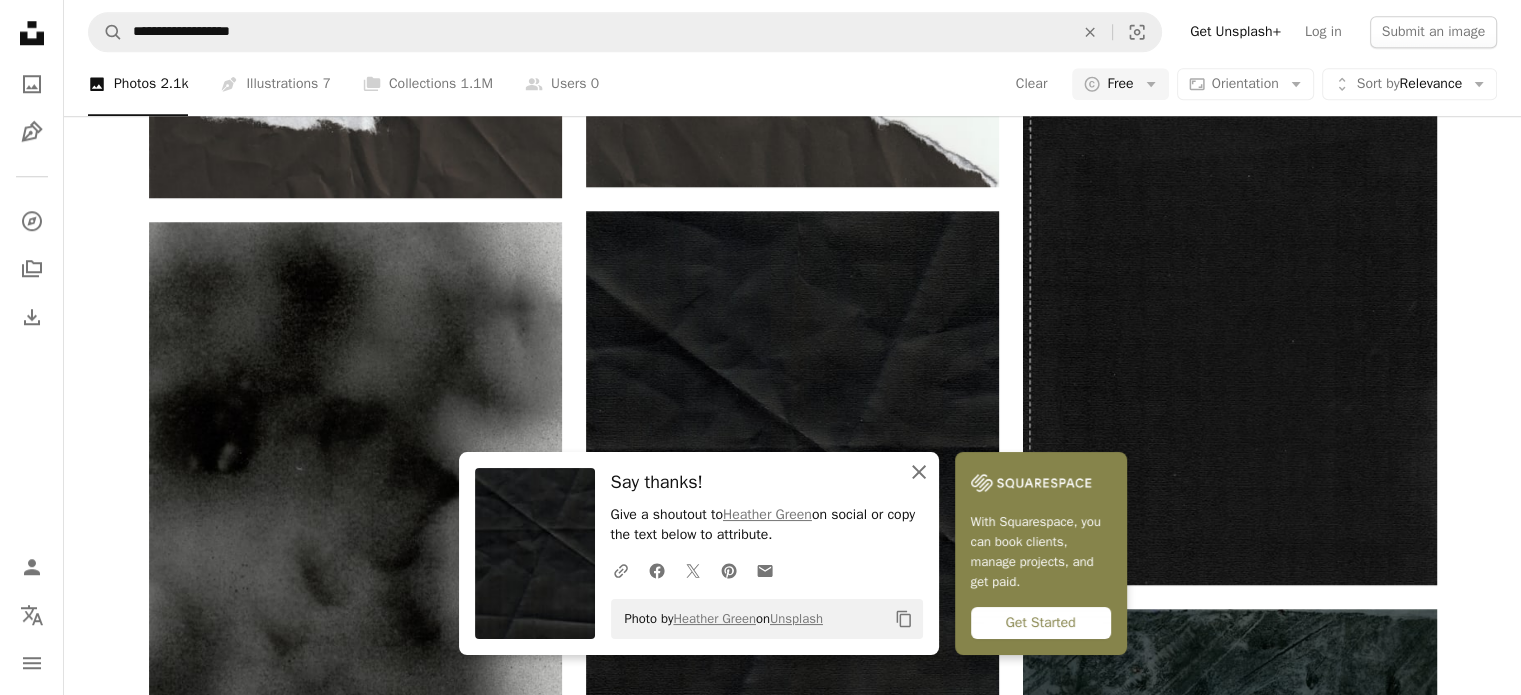 click on "An X shape" 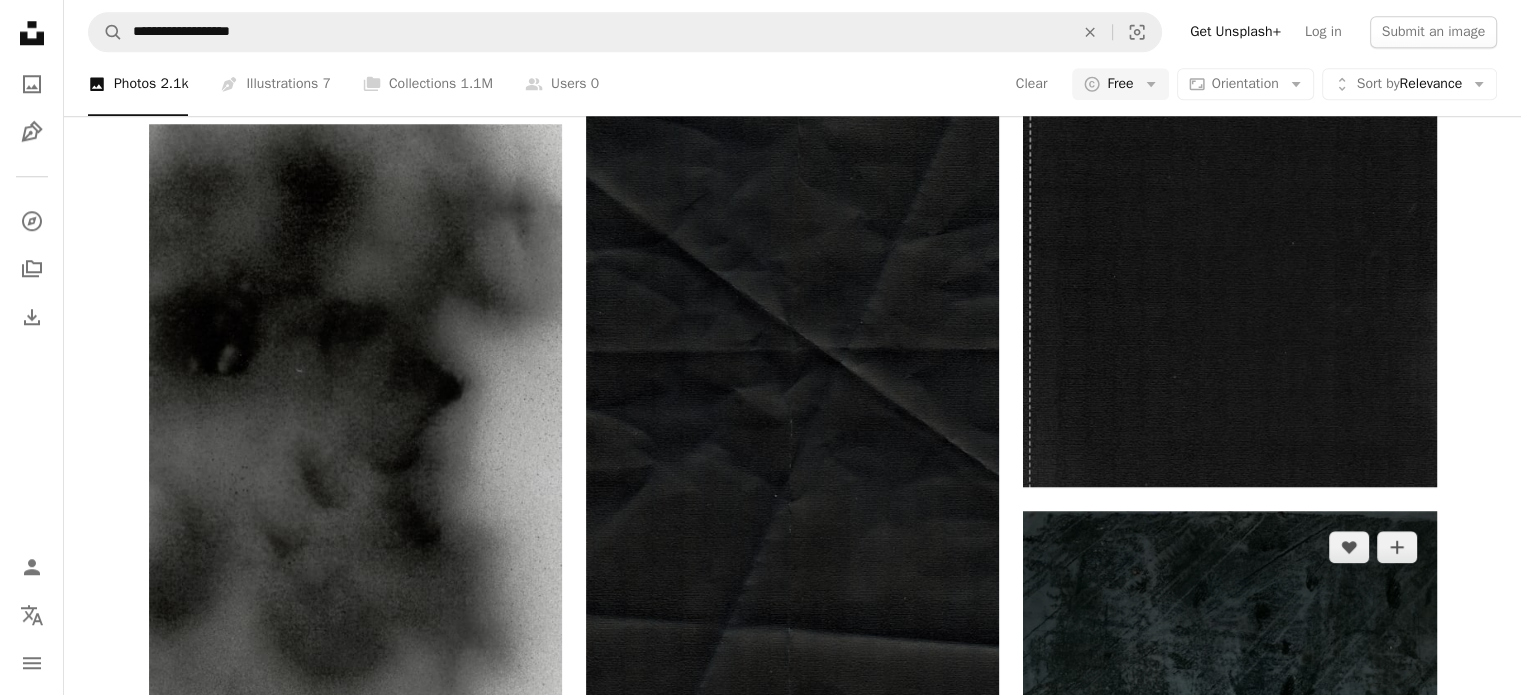 scroll, scrollTop: 1933, scrollLeft: 0, axis: vertical 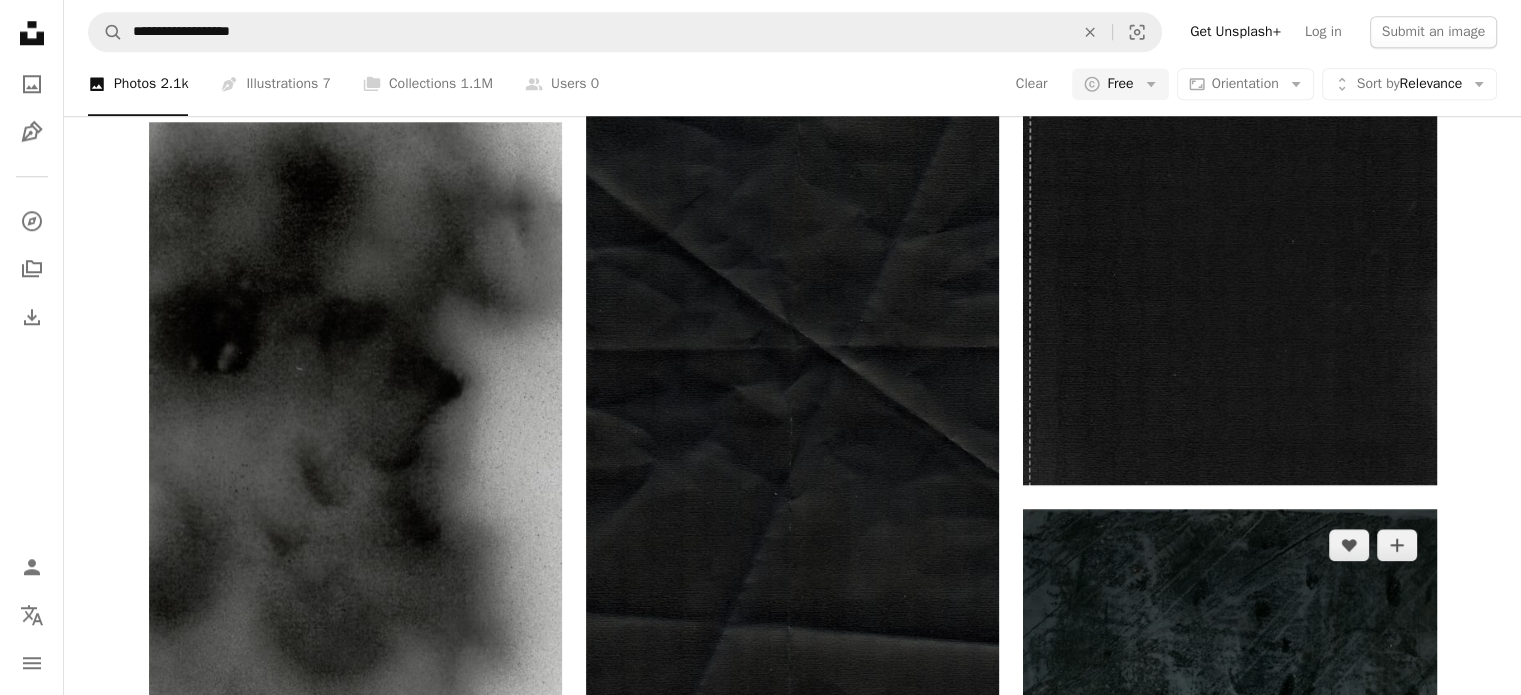 click on "Arrow pointing down" 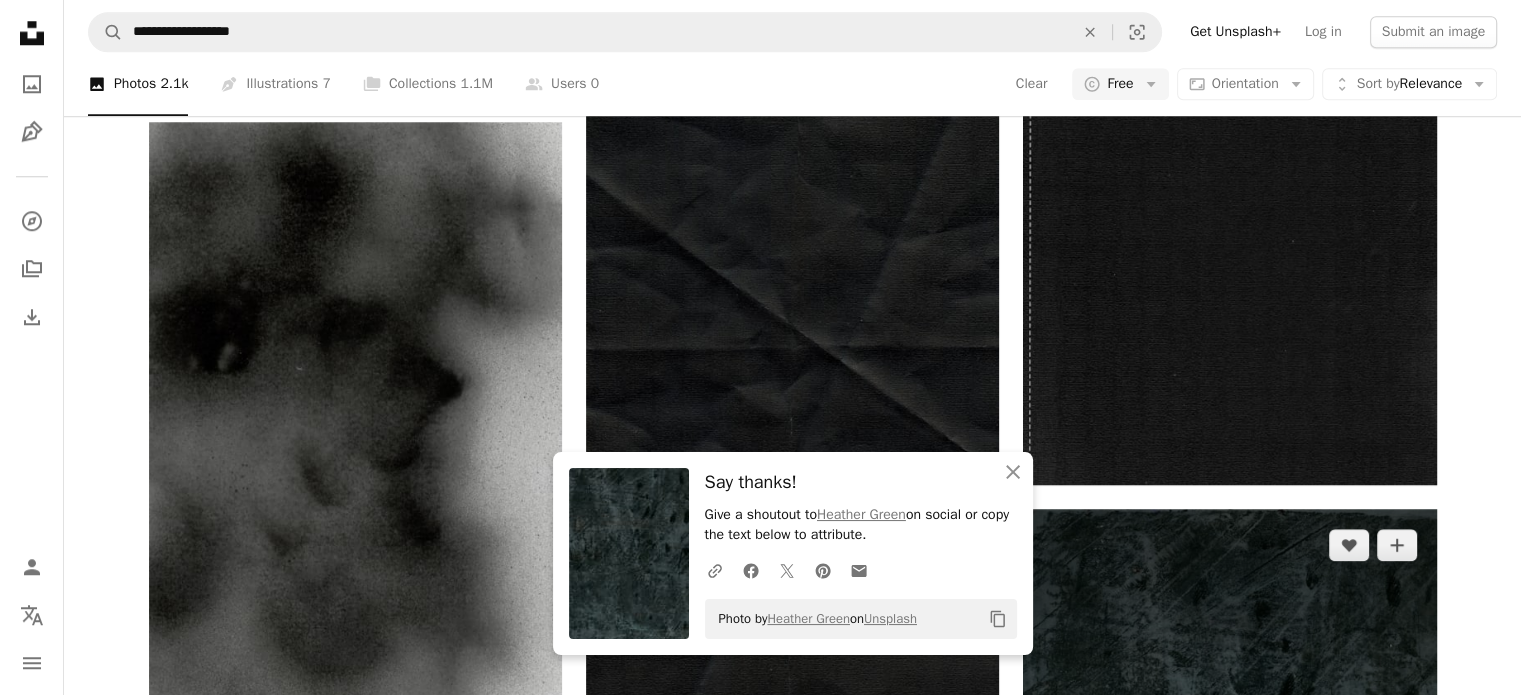 click at bounding box center [1229, 820] 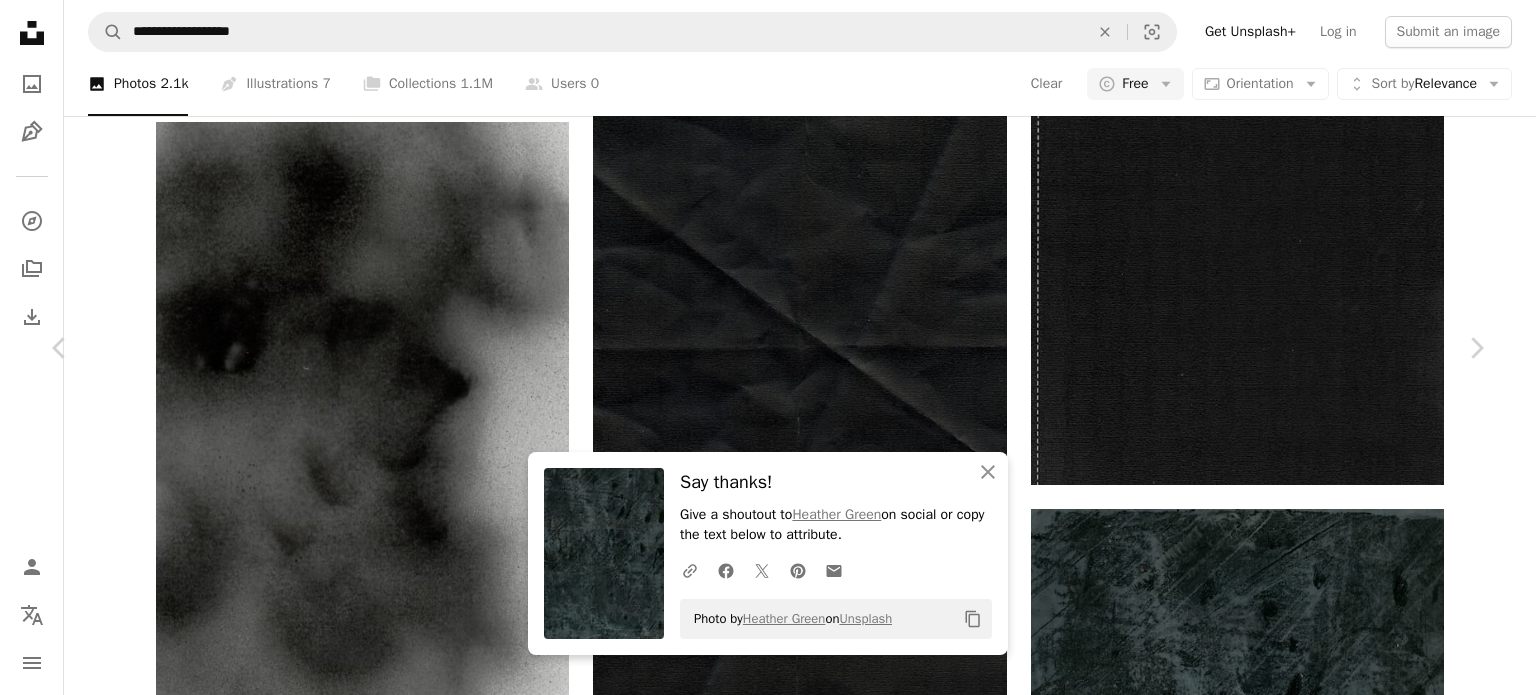 click on "Chevron down" 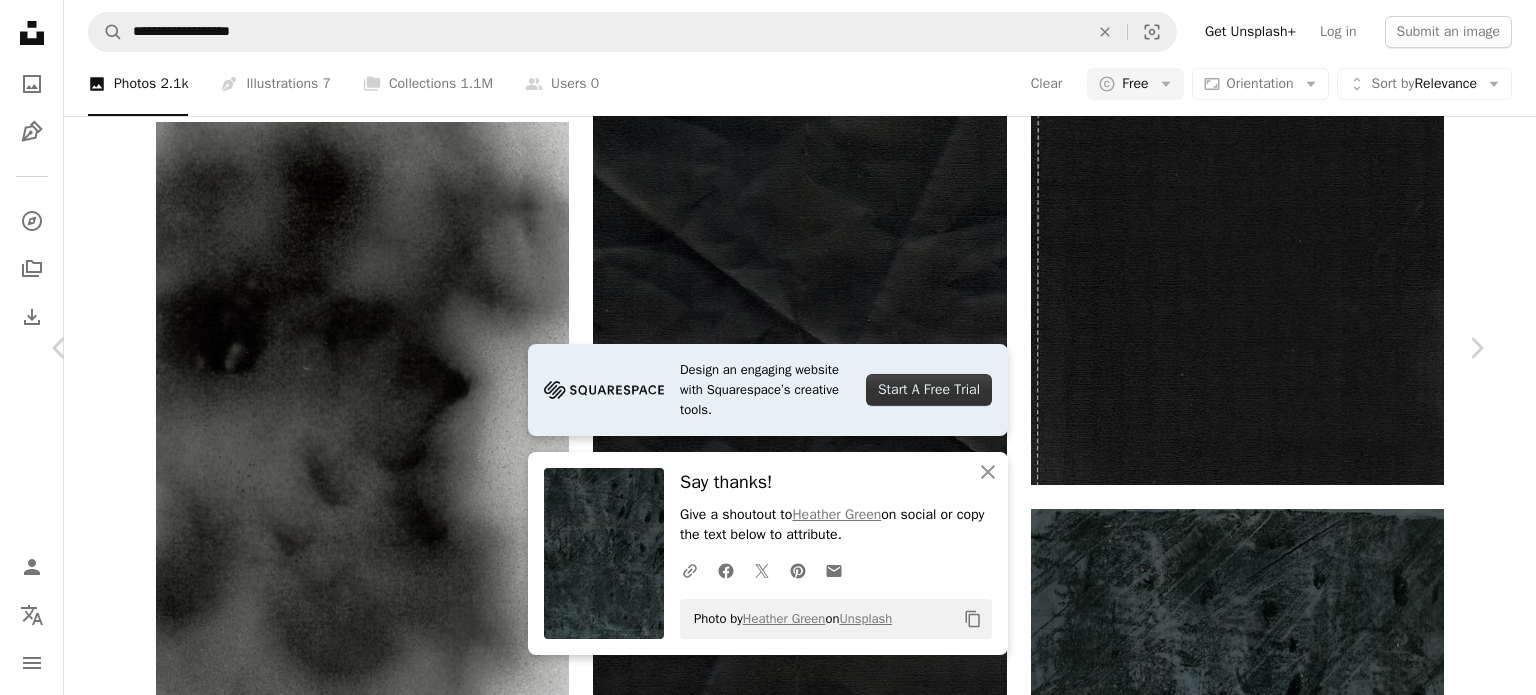 click on "Design an engaging website with Squarespace’s creative tools. Start A Free Trial Say thanks! Give a shoutout to  [FIRST] [LAST]  on social or copy the text below to attribute. A URL sharing icon (chains) Facebook icon X (formerly Twitter) icon Pinterest icon An envelope Photo by  [FIRST] [LAST]  on  Unsplash
Copy content [FIRST] [LAST] [FIRST][LAST] A heart A plus sign Edit image   Plus sign for Unsplash+ Download free Chevron down Zoom in Views 210,238 Downloads 2,686 A forward-right arrow Share Info icon Info More Actions Monoprint texture Calendar outlined Published on  September 29, 2023 Safety Free to use under the  Unsplash License texture paper texture black black background paper grey texture background black texture paint paper background textures grey background paint background textured floor flooring slate Free stock photos Browse premium related images on iStock  |  Save 20% with code UNSPLASH20 View more on iStock  ↗ A heart" at bounding box center (768, 3667) 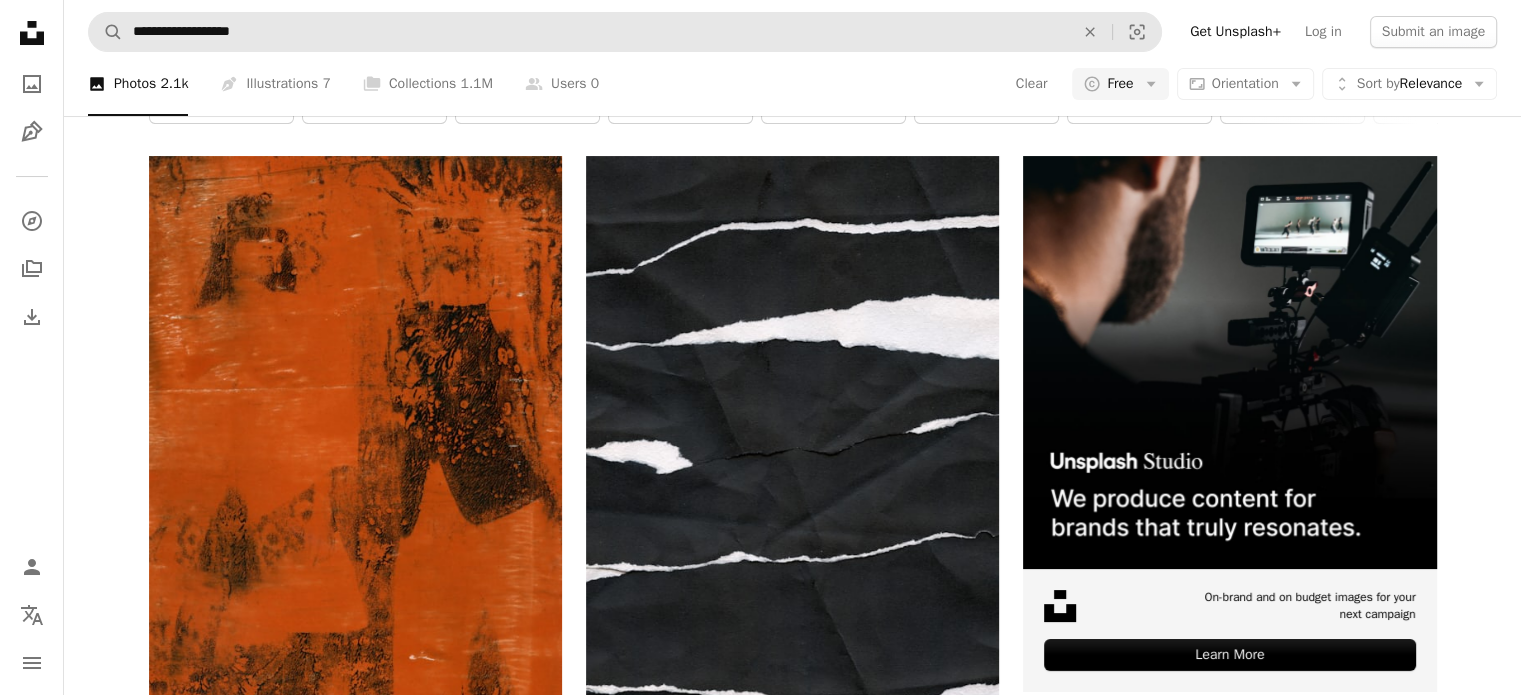scroll, scrollTop: 100, scrollLeft: 0, axis: vertical 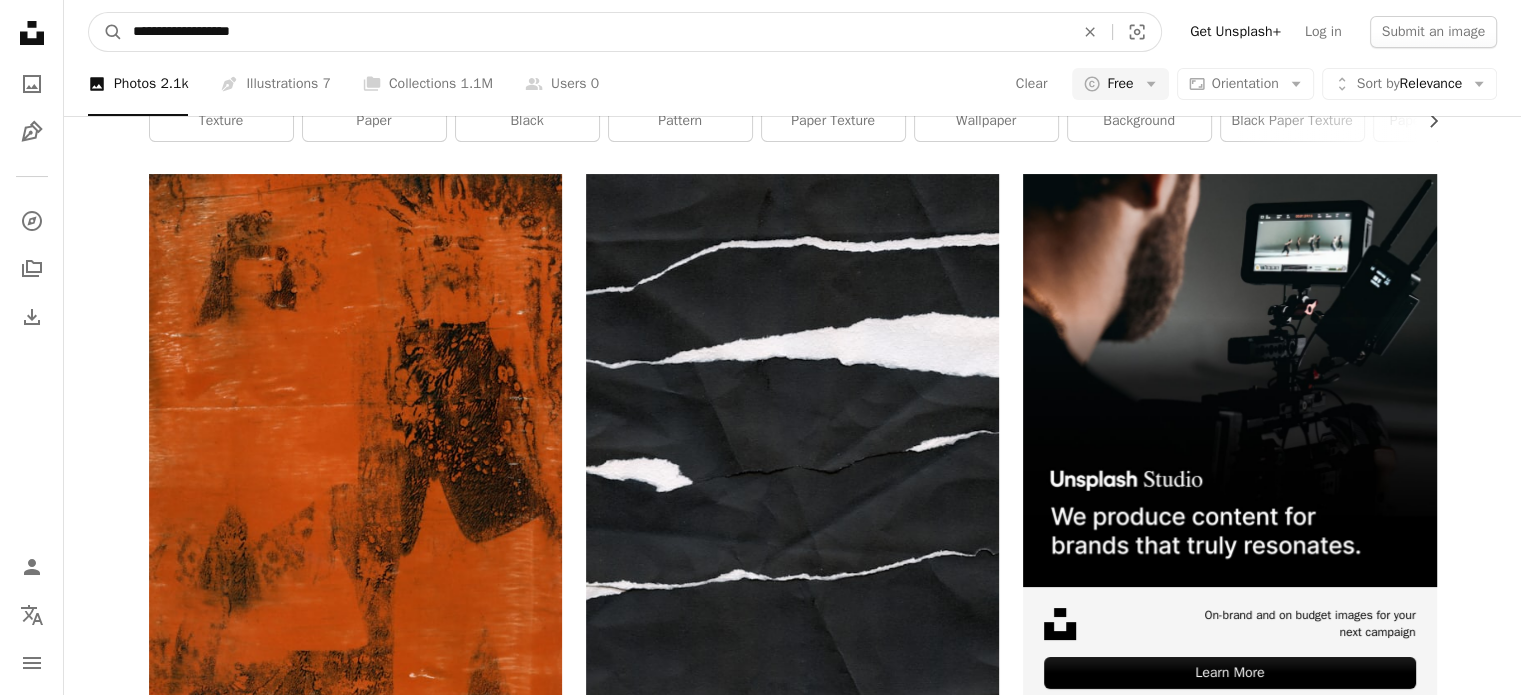 drag, startPoint x: 224, startPoint y: 33, endPoint x: 217, endPoint y: 41, distance: 10.630146 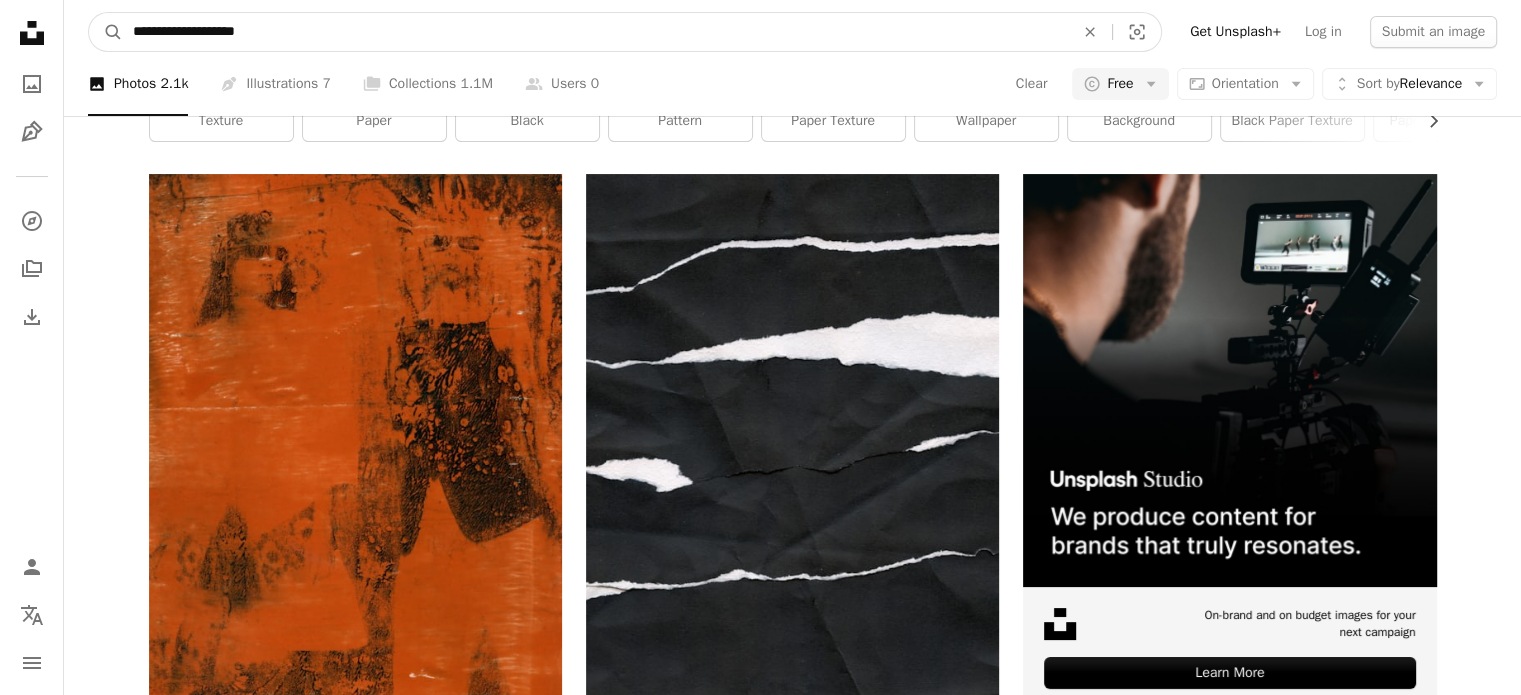 click on "A magnifying glass" at bounding box center [106, 32] 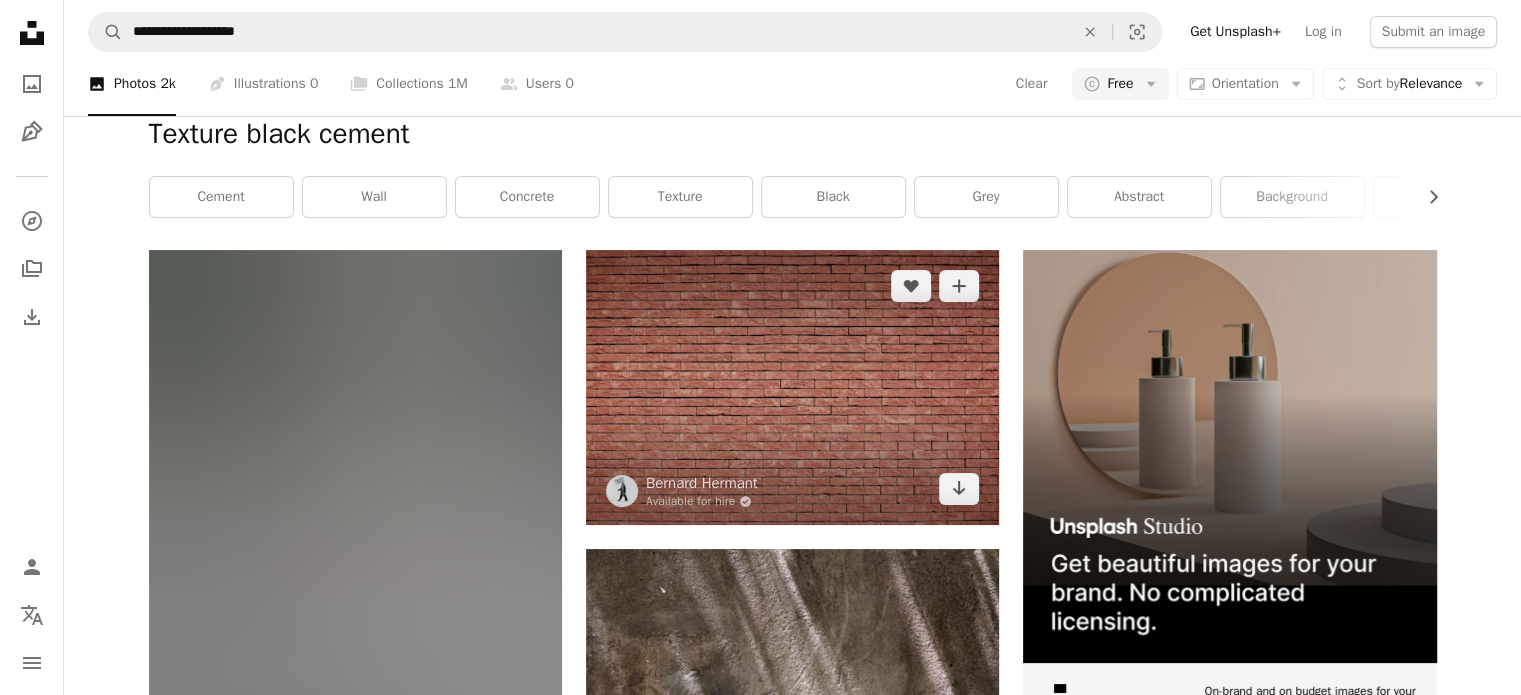 scroll, scrollTop: 166, scrollLeft: 0, axis: vertical 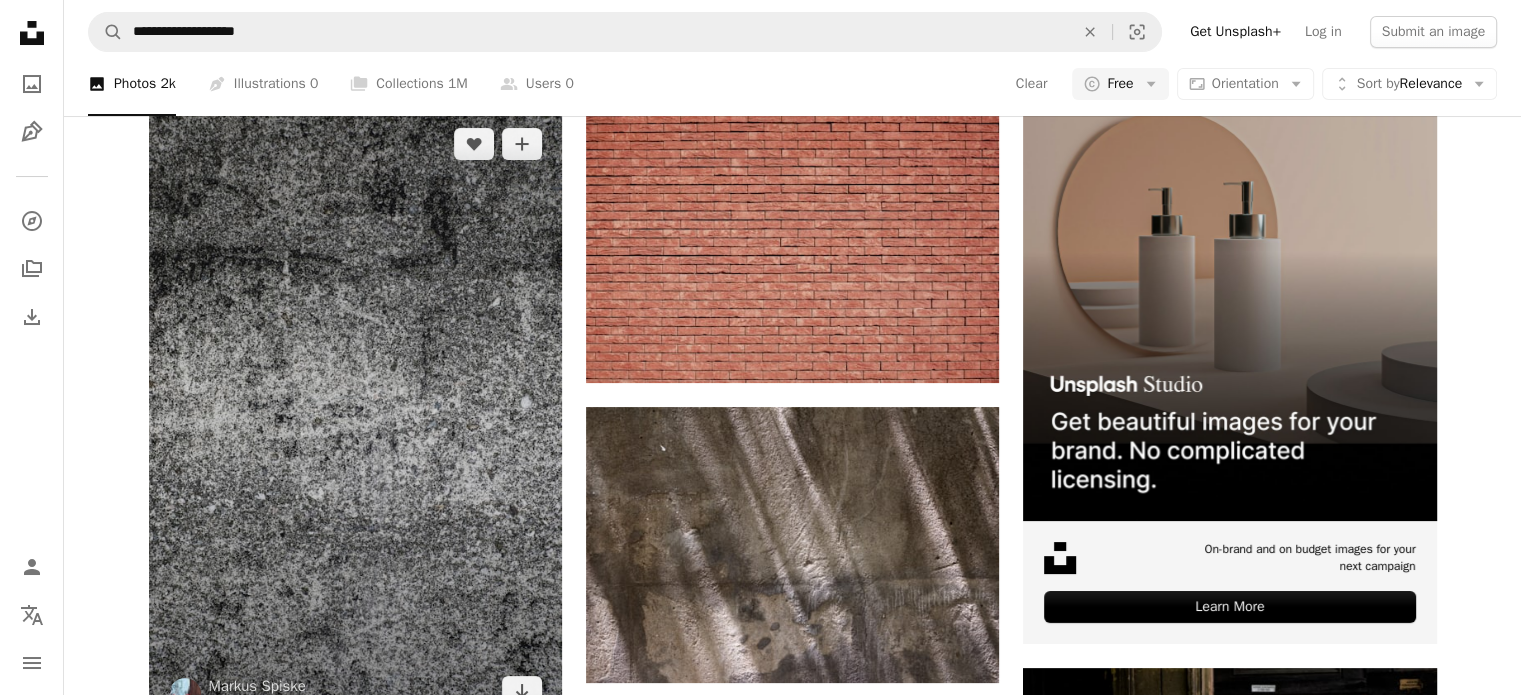 click at bounding box center (355, 418) 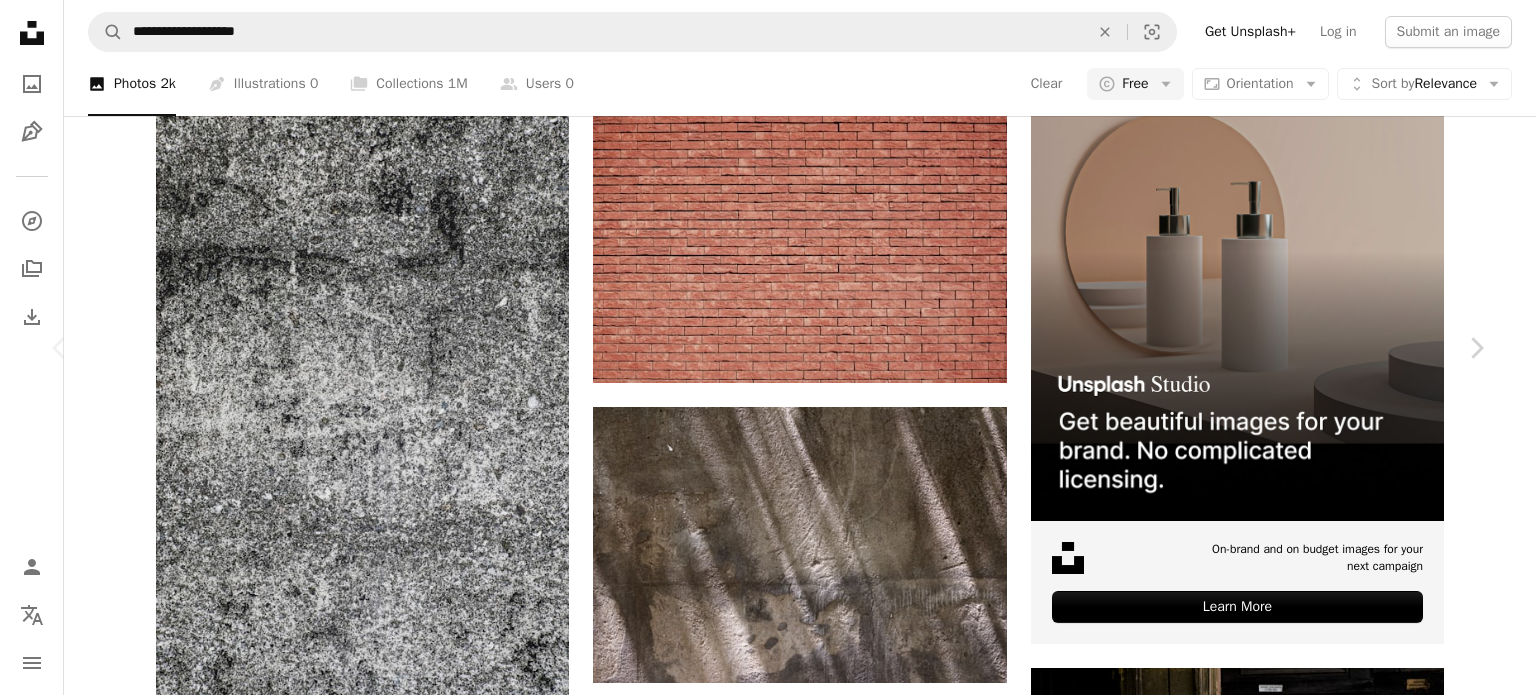 click on "Say thanks! Give a shoutout to  [FIRST] [LAST]  on social or copy the text below to attribute. A URL sharing icon (chains) Facebook icon X (formerly Twitter) icon Pinterest icon An envelope Photo by  [FIRST] [LAST]  on  Unsplash
Copy content Grey, black, white, concrete, cement, wall,  Calendar outlined Published on  October 16, 2021 Camera Canon, EOS 5D Mark IV Safety Free to use under the  Unsplash License texture black pattern wall grey white concrete cement rug Free images Browse premium related images on iStock  |  Save 20% with code UNSPLASH20 View more on iStock  ↗ Related images A heart A plus sign [FIRST] #[NUMBER] Available for hire A checkmark inside of a circle Arrow pointing down Plus sign for Unsplash+ A heart A plus sign [FIRST] [LAST] For  Unsplash+ A lock   Download A heart A plus sign [FIRST] [LAST] Arrow pointing down A heart A plus sign [FIRST] [LAST] Arrow pointing down A heart For" at bounding box center [768, 4531] 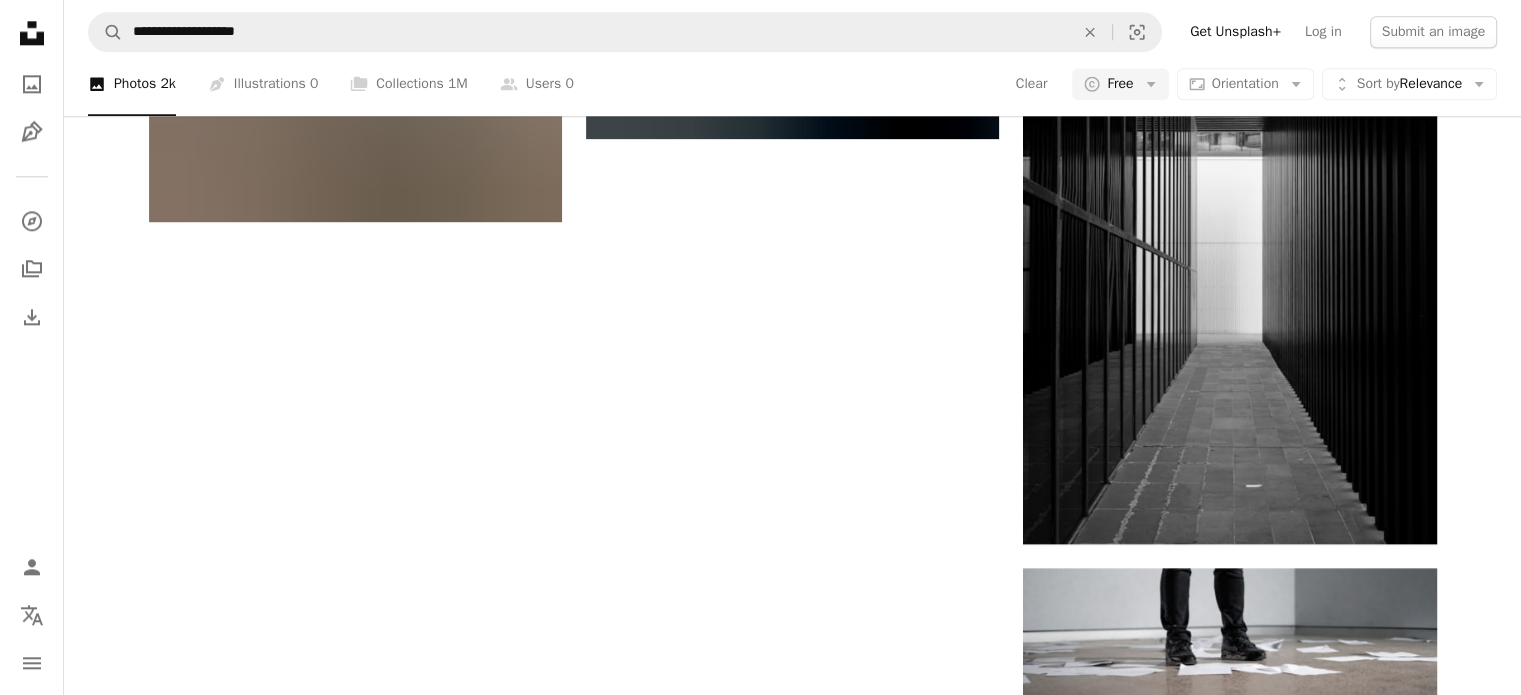 scroll, scrollTop: 2452, scrollLeft: 0, axis: vertical 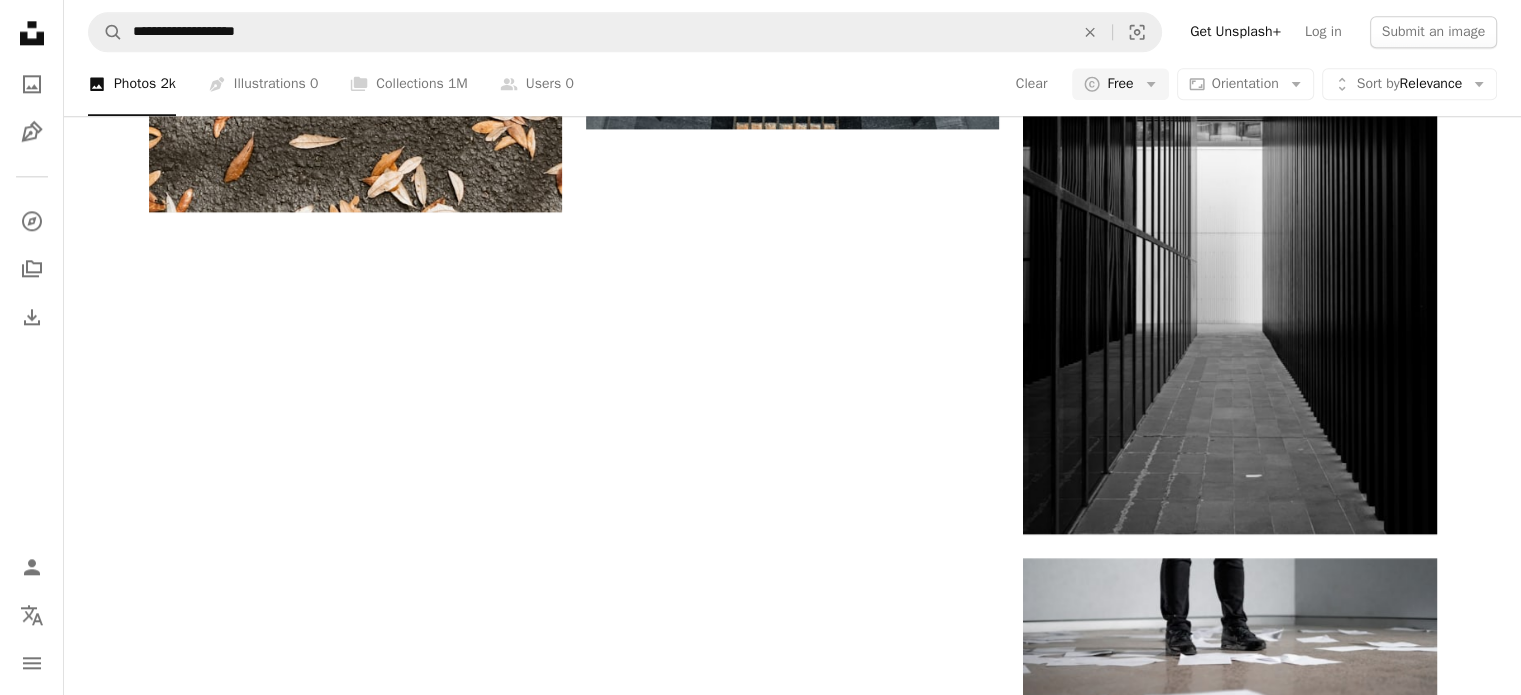 click on "Load more" at bounding box center (793, 1635) 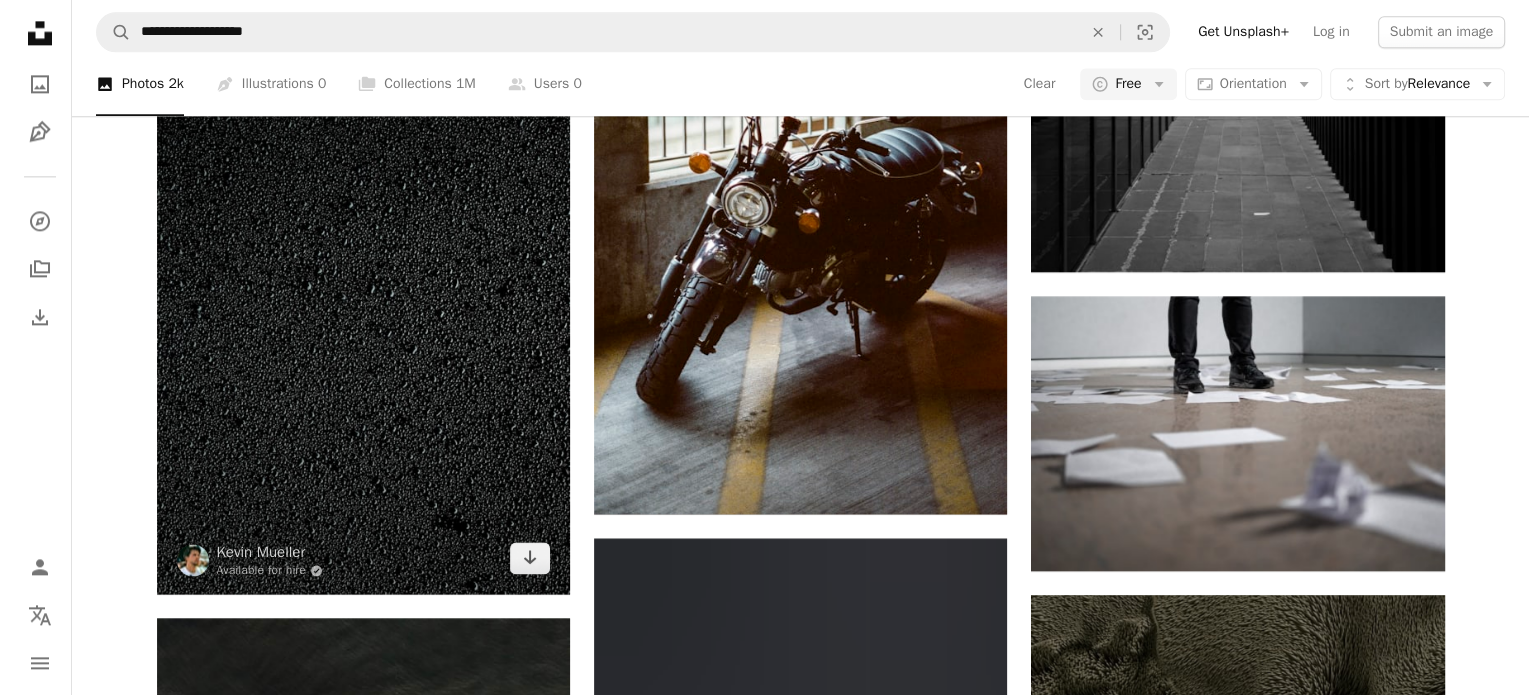 scroll, scrollTop: 2719, scrollLeft: 0, axis: vertical 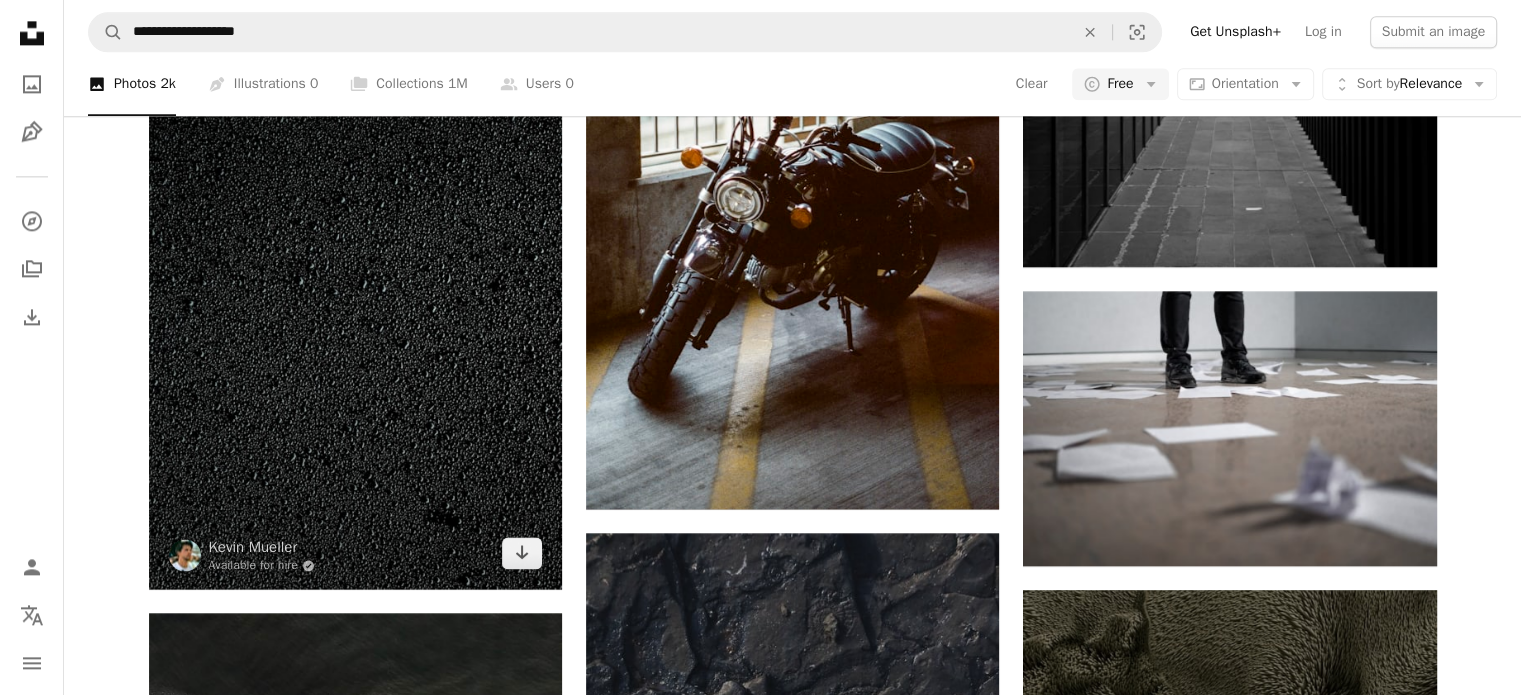 click at bounding box center (355, 279) 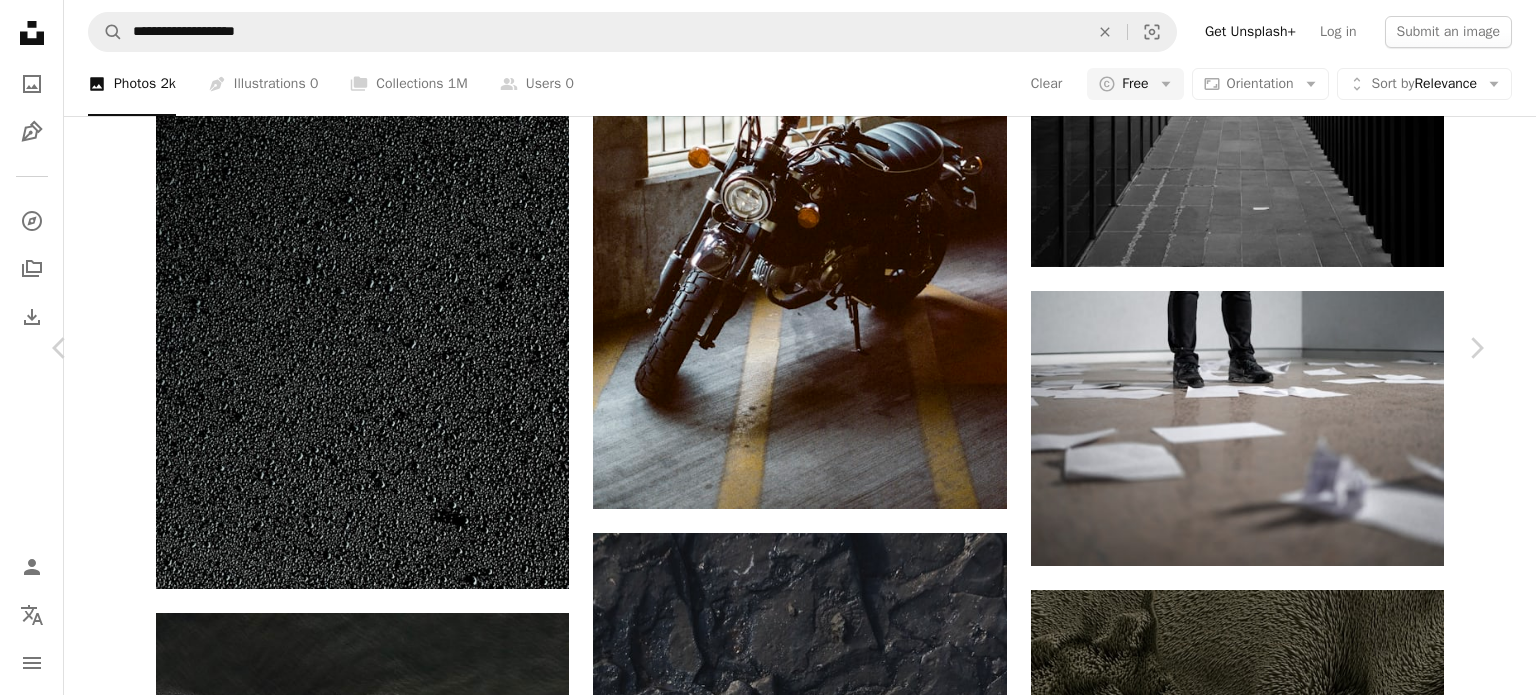 click at bounding box center (760, 4006) 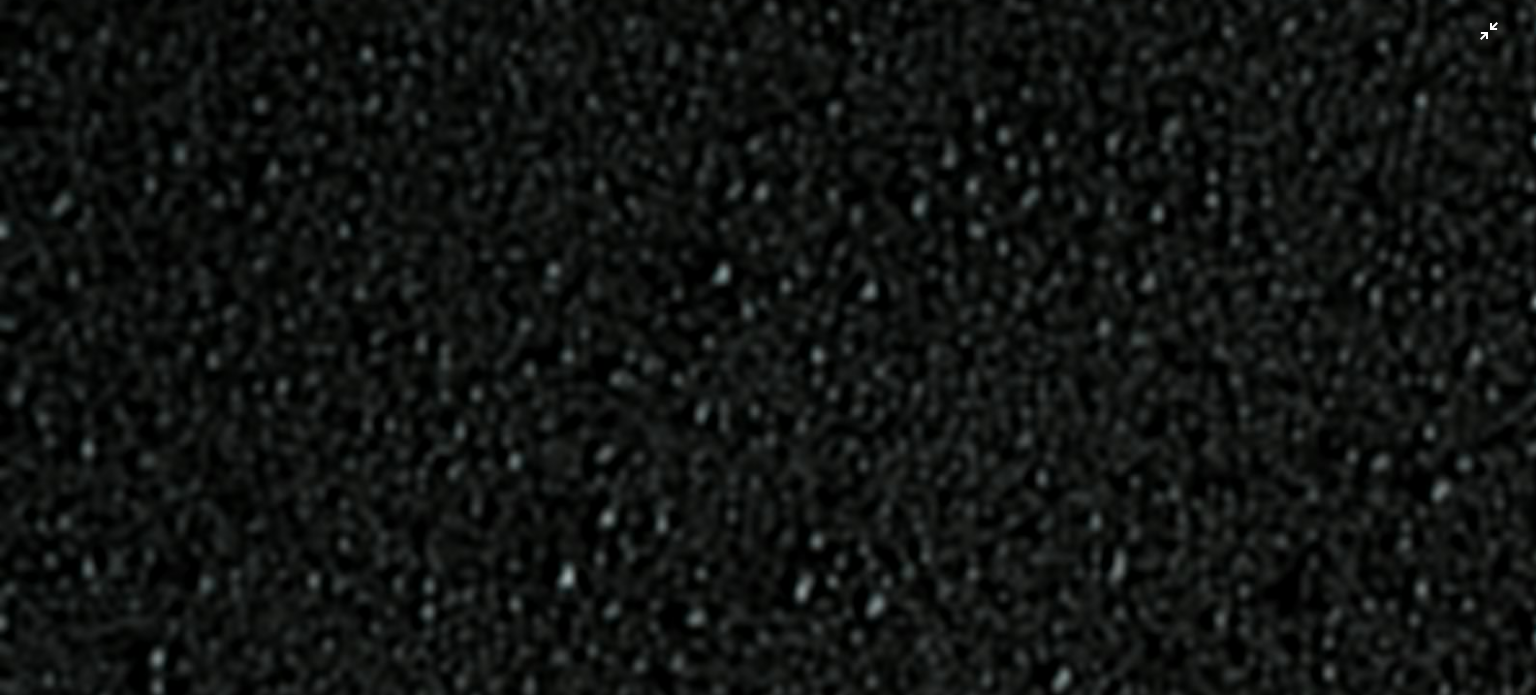 scroll, scrollTop: 583, scrollLeft: 0, axis: vertical 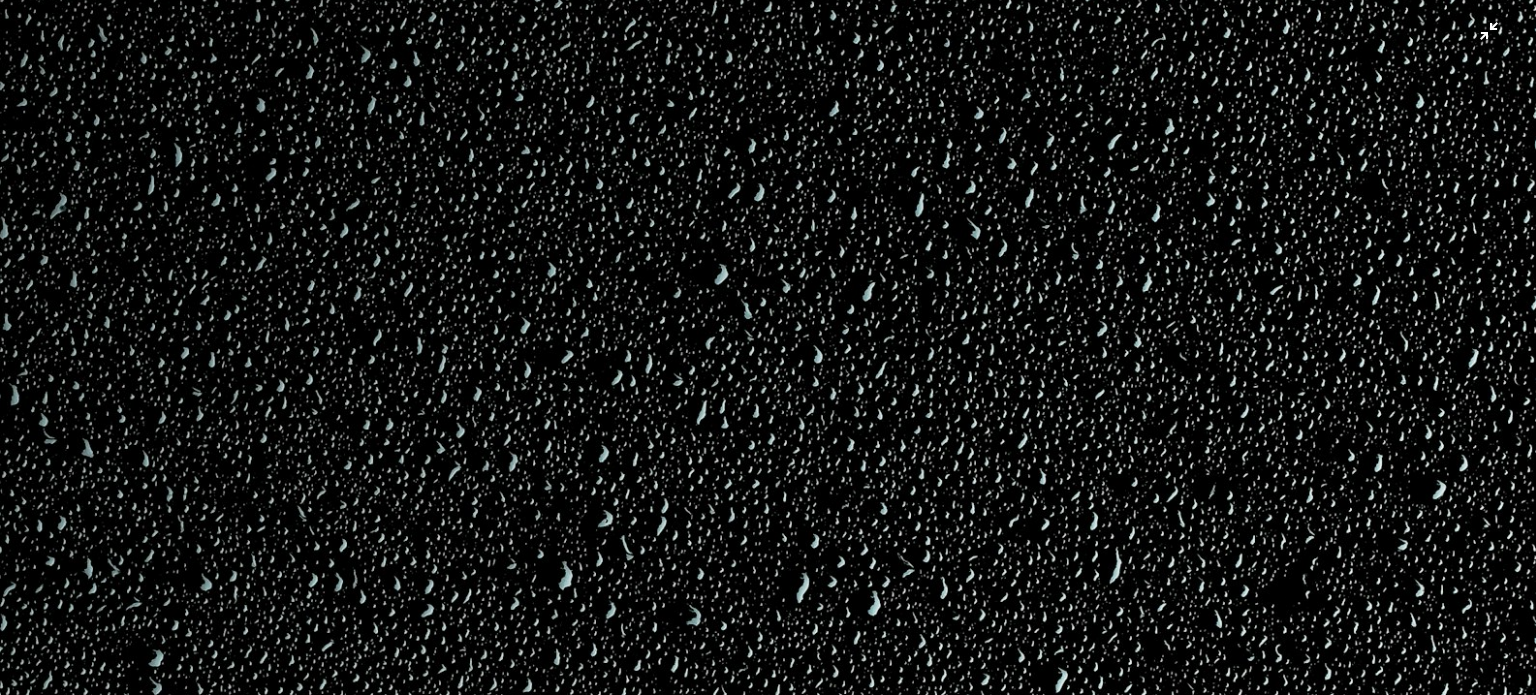 click at bounding box center (768, 569) 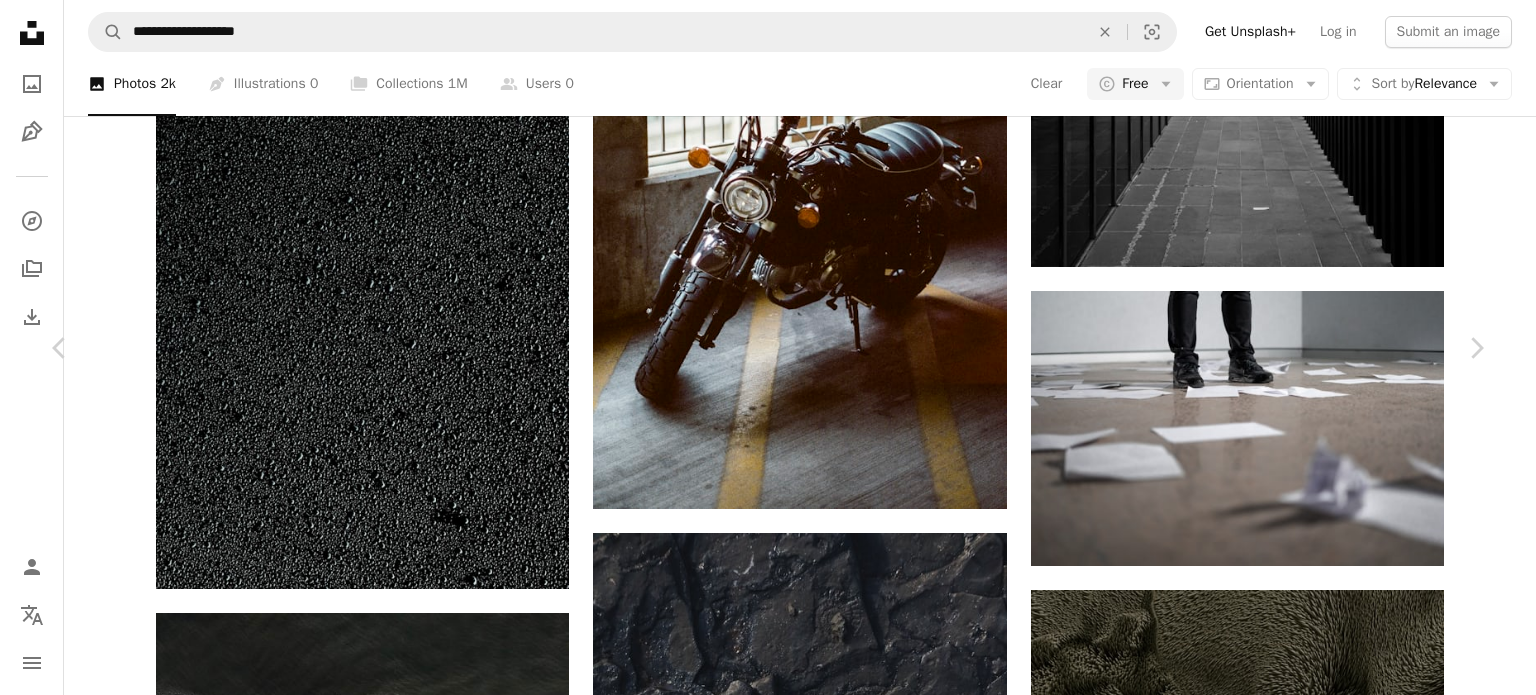 scroll, scrollTop: 1266, scrollLeft: 0, axis: vertical 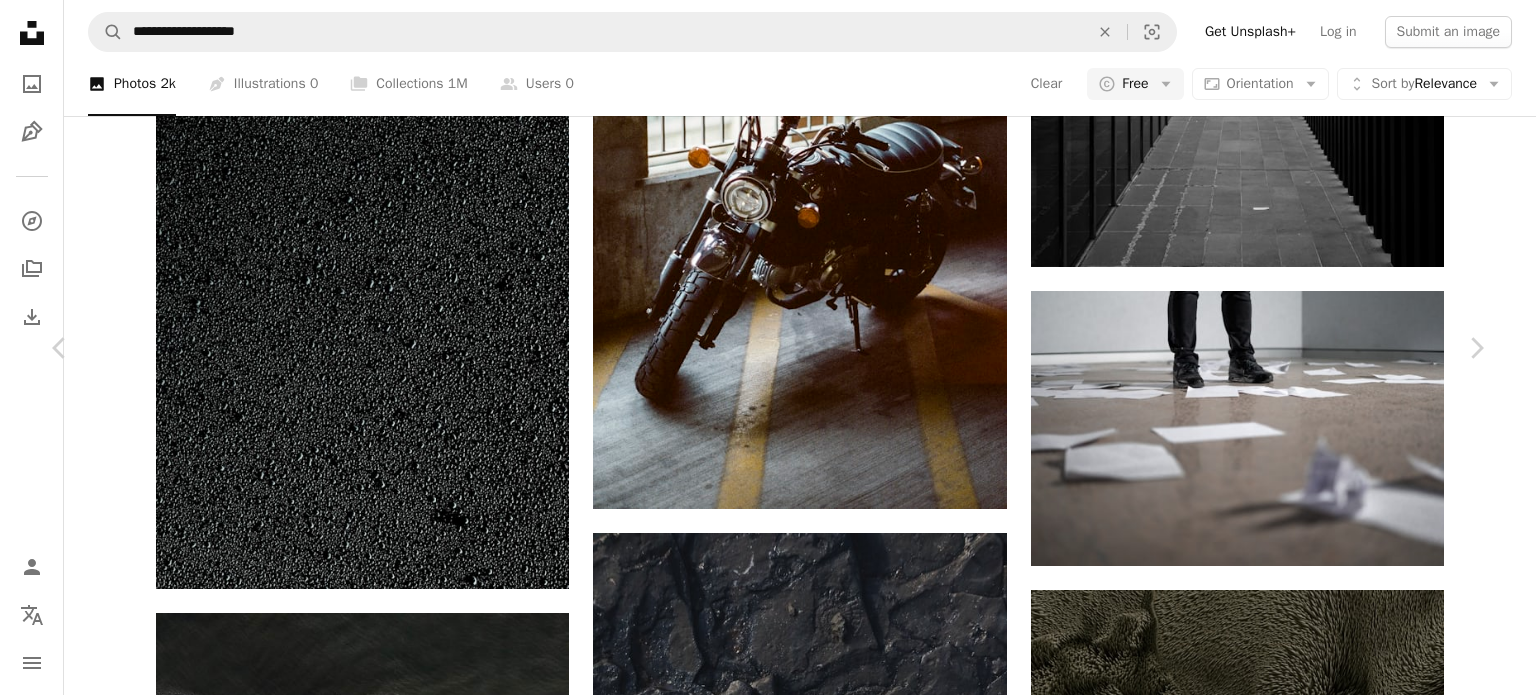 click on "Say thanks! Give a shoutout to  [FIRST] [LAST]  on social or copy the text below to attribute. A URL sharing icon (chains) Facebook icon X (formerly Twitter) icon Pinterest icon An envelope Photo by  [FIRST] [LAST]  on  Unsplash
Copy content [FIRST] [LAST] A heart A plus sign Edit image   Plus sign for Unsplash+ A lock   Download Zoom in A forward-right arrow Share More Actions Calendar outlined Published on  February 4, 2023 Safety Licensed under the  Unsplash+ License texture black road wallpapers backgrounds asphalt solid background parking lot asphalt texture tarmac black ground urban texture Creative Commons images From this series Chevron right Plus sign for Unsplash+ Plus sign for Unsplash+ Plus sign for Unsplash+ Plus sign for Unsplash+ Plus sign for Unsplash+ Plus sign for Unsplash+ Plus sign for Unsplash+ Plus sign for Unsplash+ Plus sign for Unsplash+ Plus sign for Unsplash+ Related images Plus sign for Unsplash+ A heart A plus sign [FIRST] [LAST] For  Unsplash+ A lock   Download Plus sign for Unsplash+ A heart A plus sign [FIRST] [LAST] For  Unsplash+ A lock   Download Plus sign for Unsplash+ A heart A plus sign [FIRST] [LAST] For  Unsplash+ A lock   Download A heart A plus sign" at bounding box center (768, 3975) 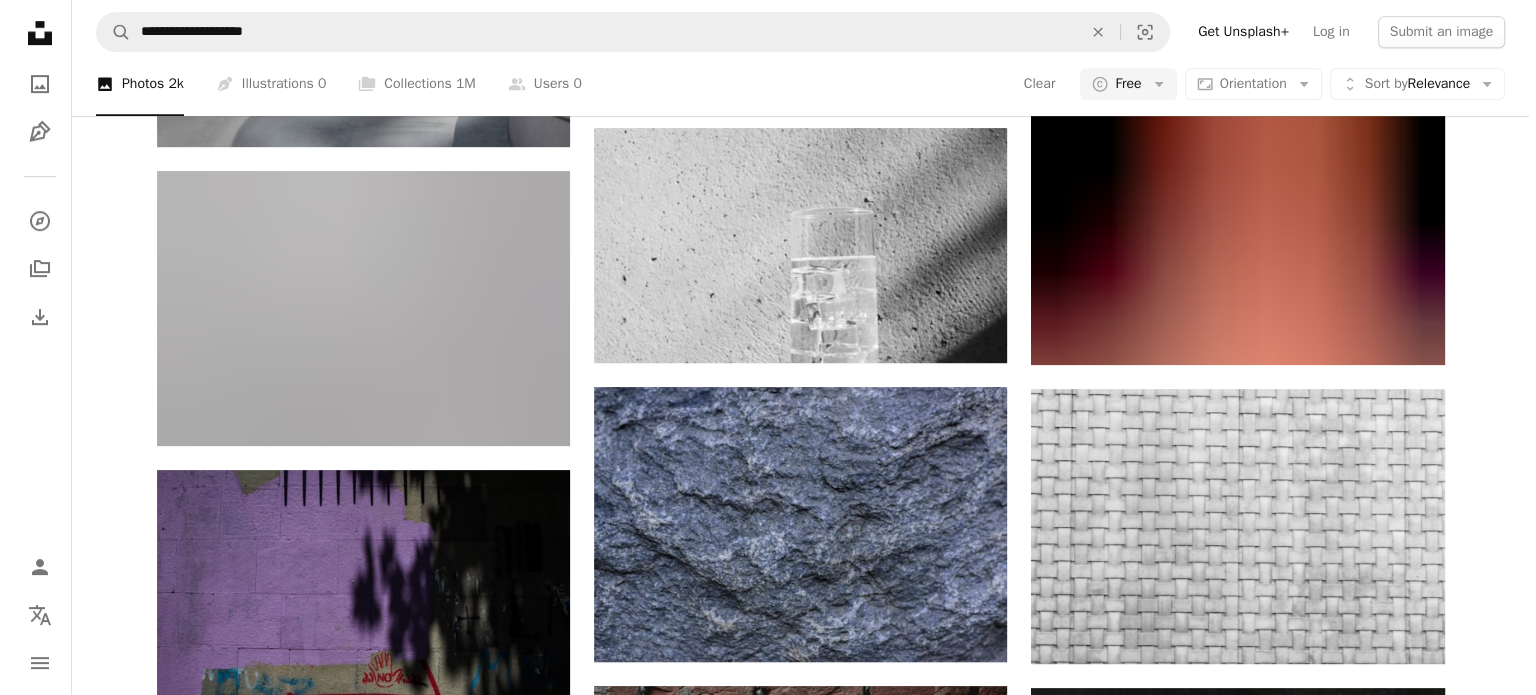 scroll, scrollTop: 1052, scrollLeft: 0, axis: vertical 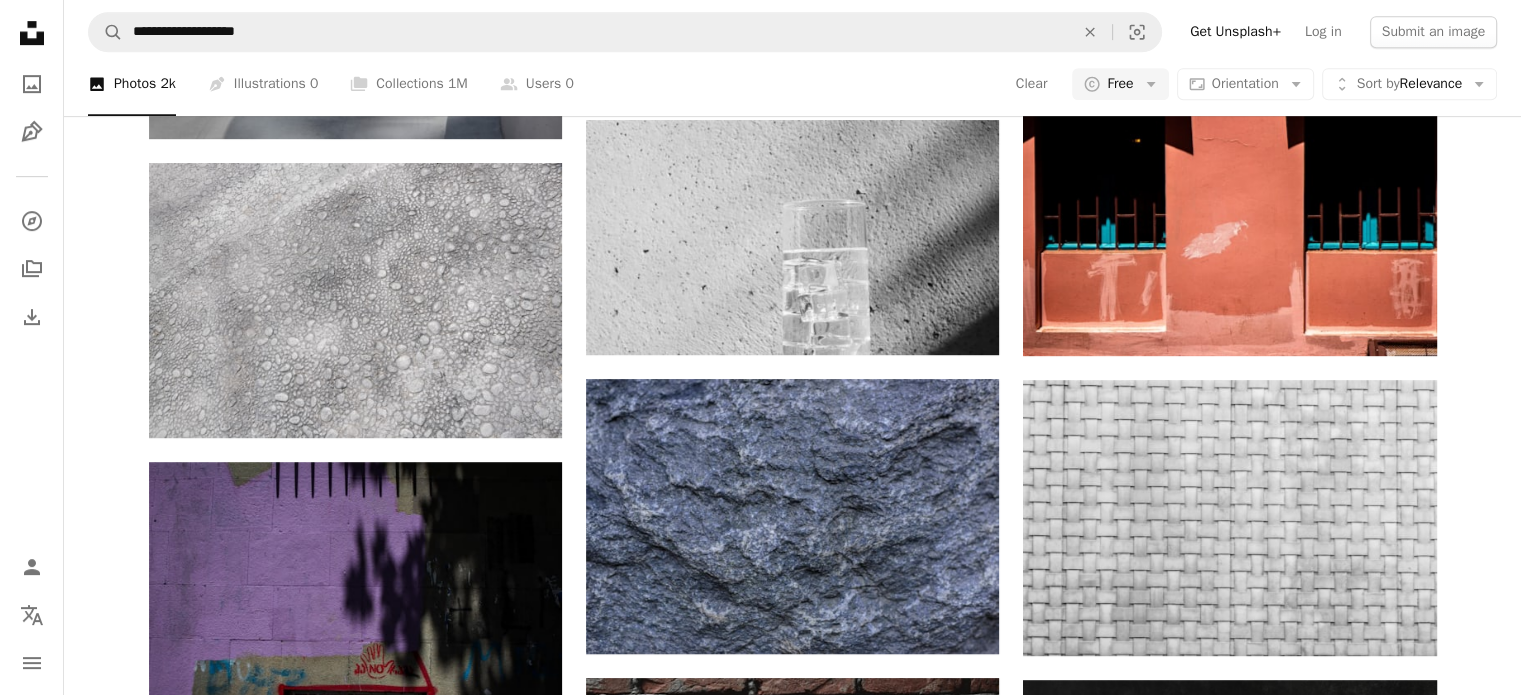 click at bounding box center [1229, 817] 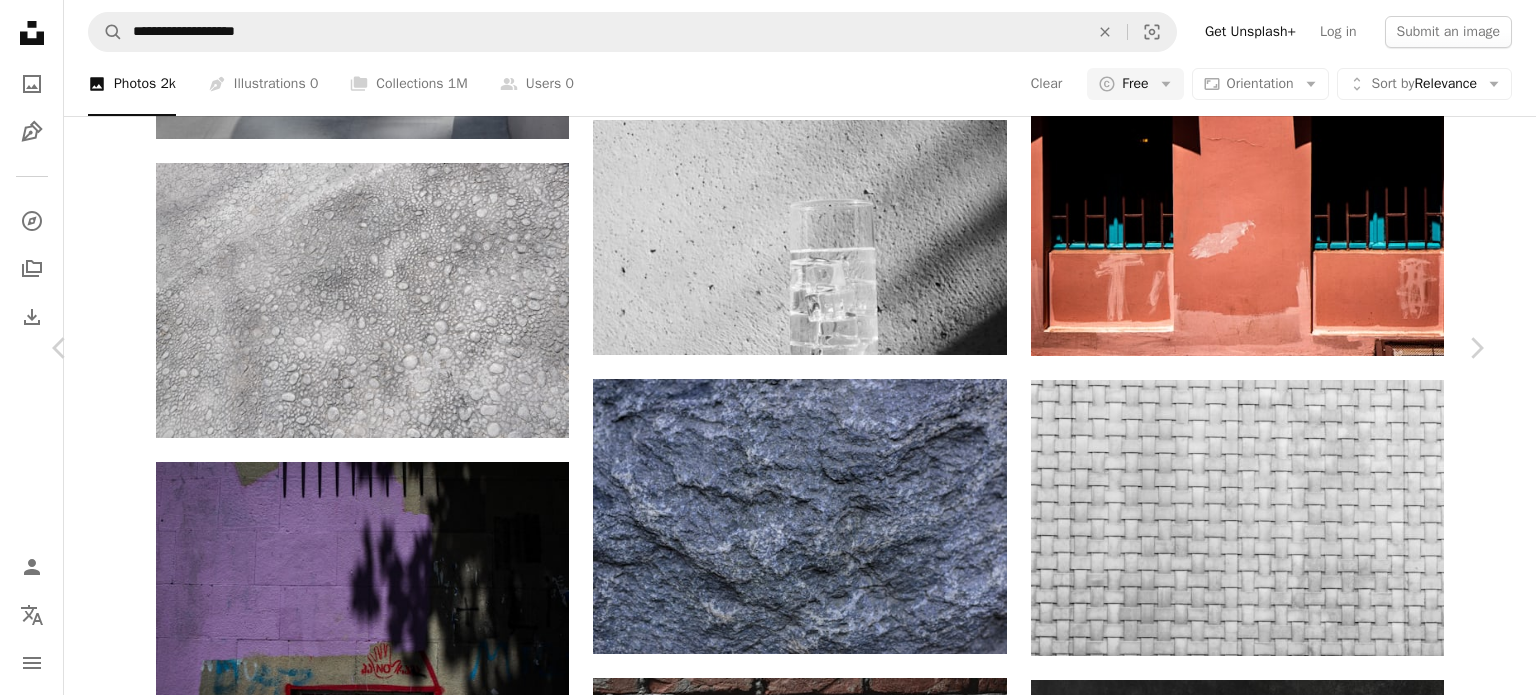 scroll, scrollTop: 2400, scrollLeft: 0, axis: vertical 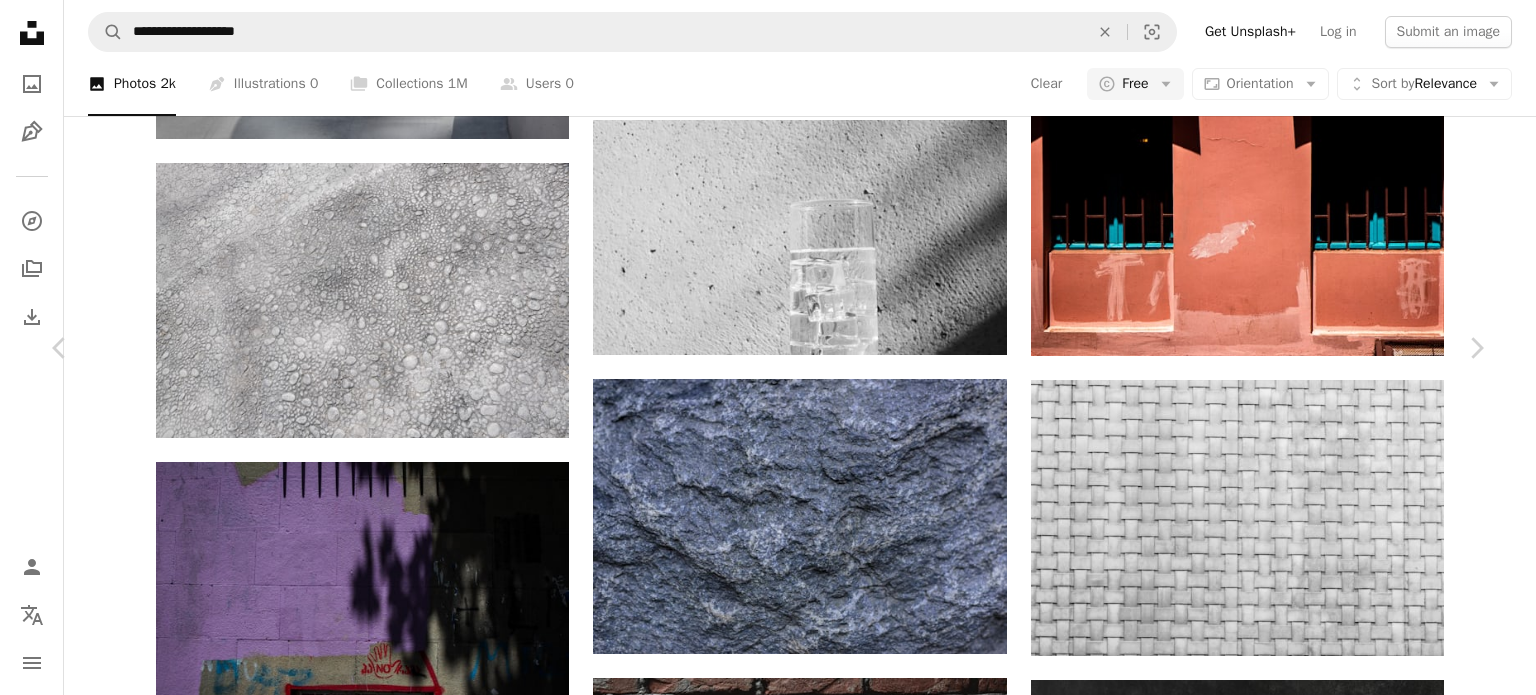 click on "Arrow pointing down" 